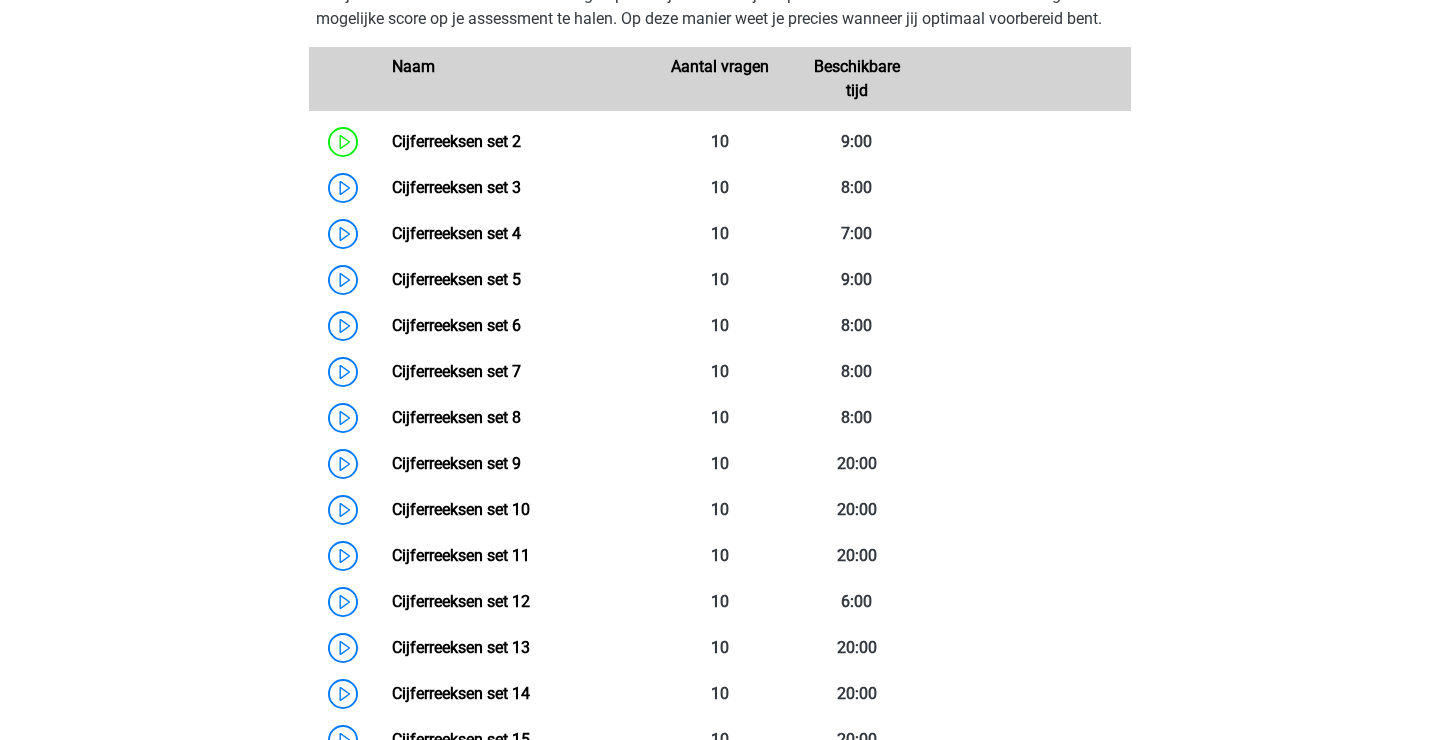 scroll, scrollTop: 1035, scrollLeft: 0, axis: vertical 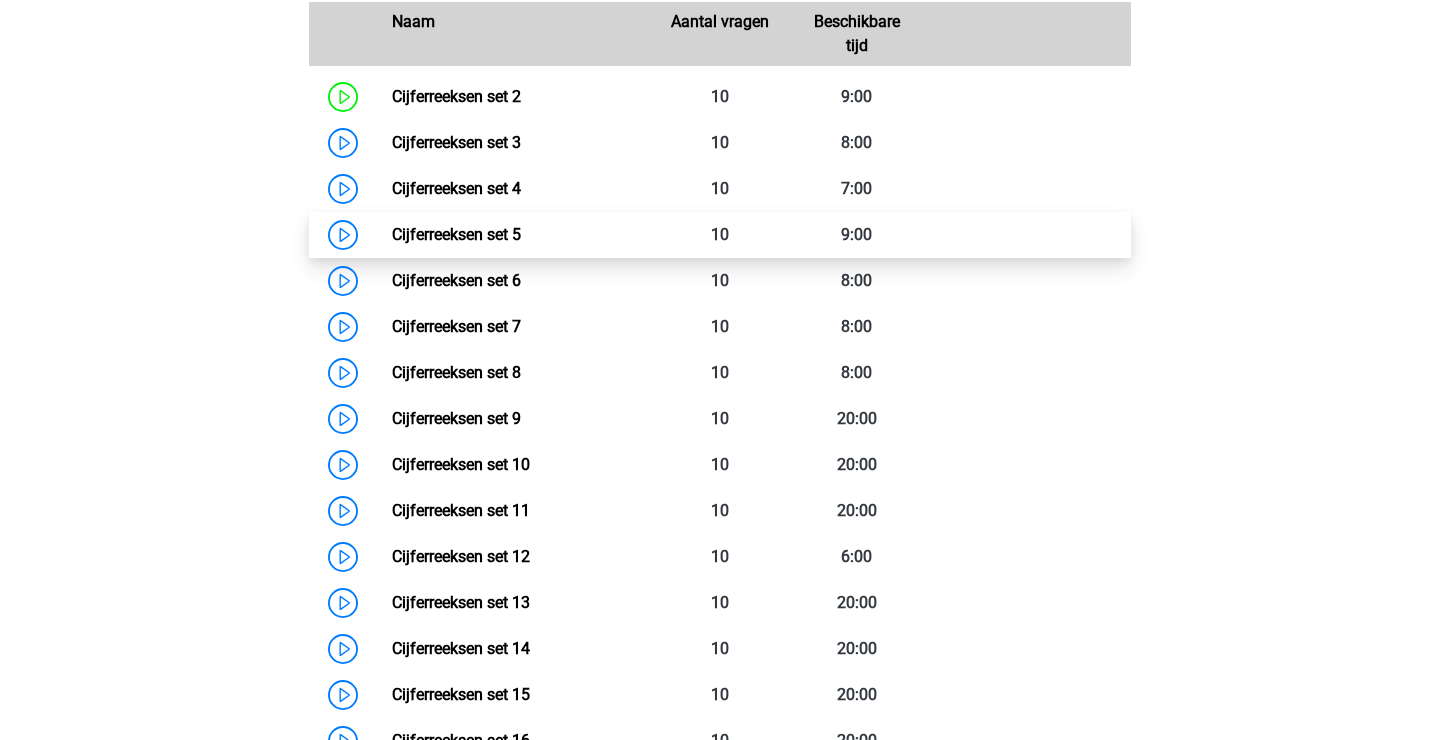 click on "Cijferreeksen
set 5" at bounding box center (456, 234) 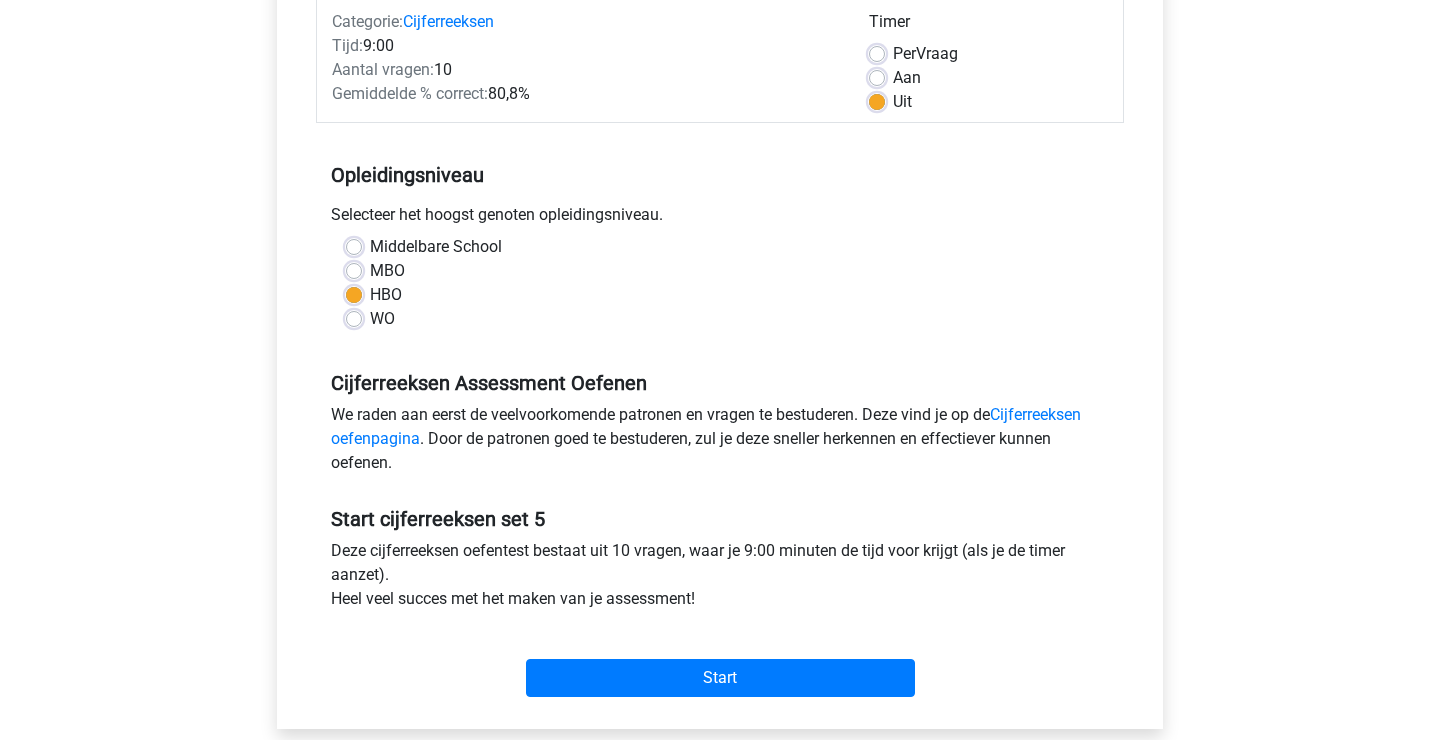 scroll, scrollTop: 262, scrollLeft: 0, axis: vertical 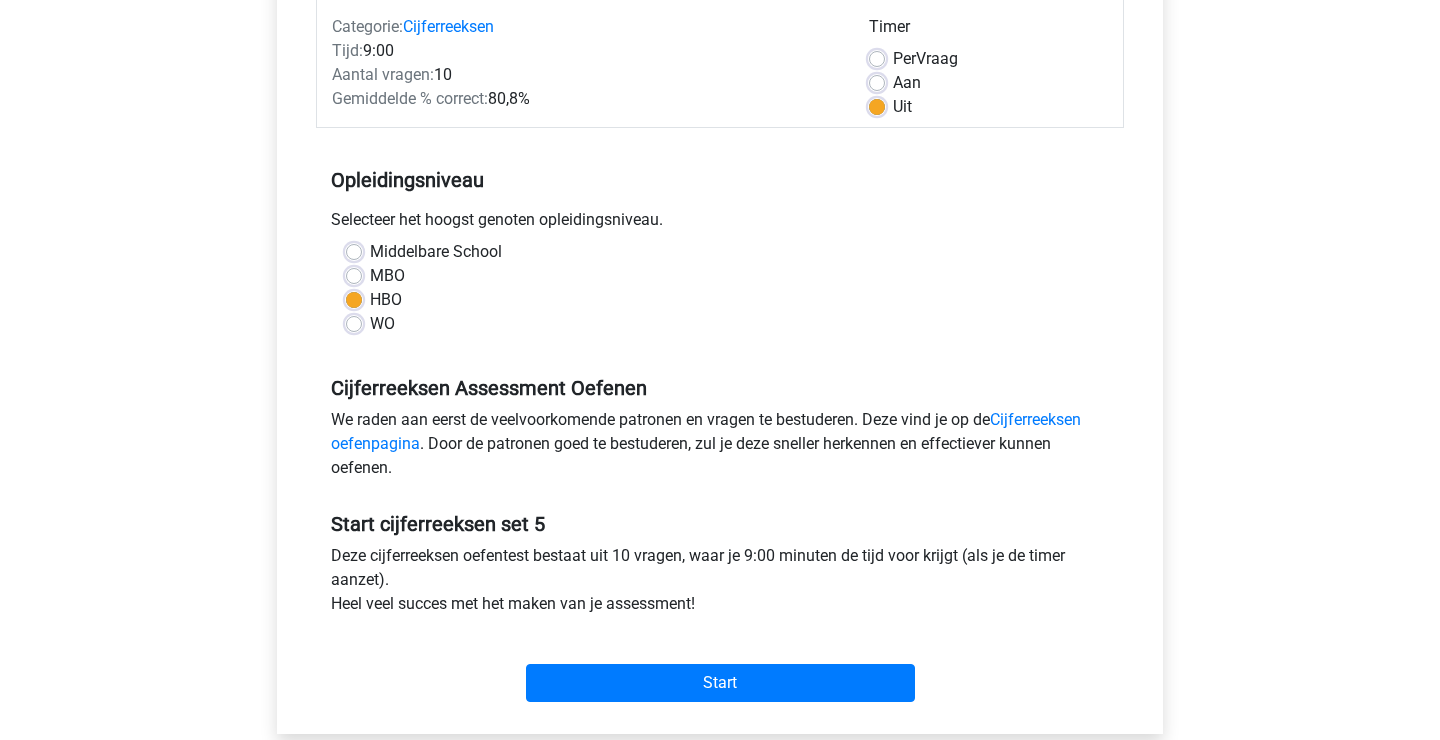 click on "MBO" at bounding box center [387, 276] 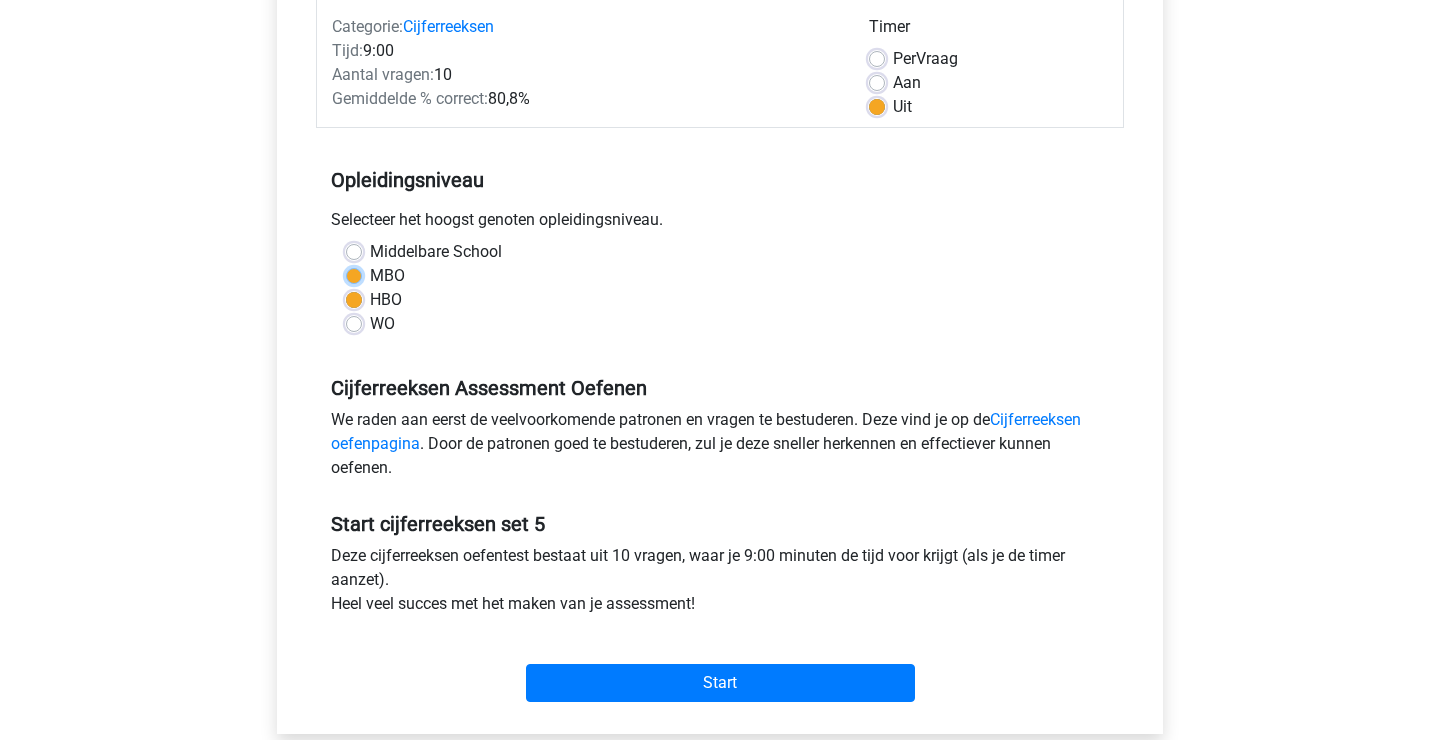 click on "MBO" at bounding box center (354, 274) 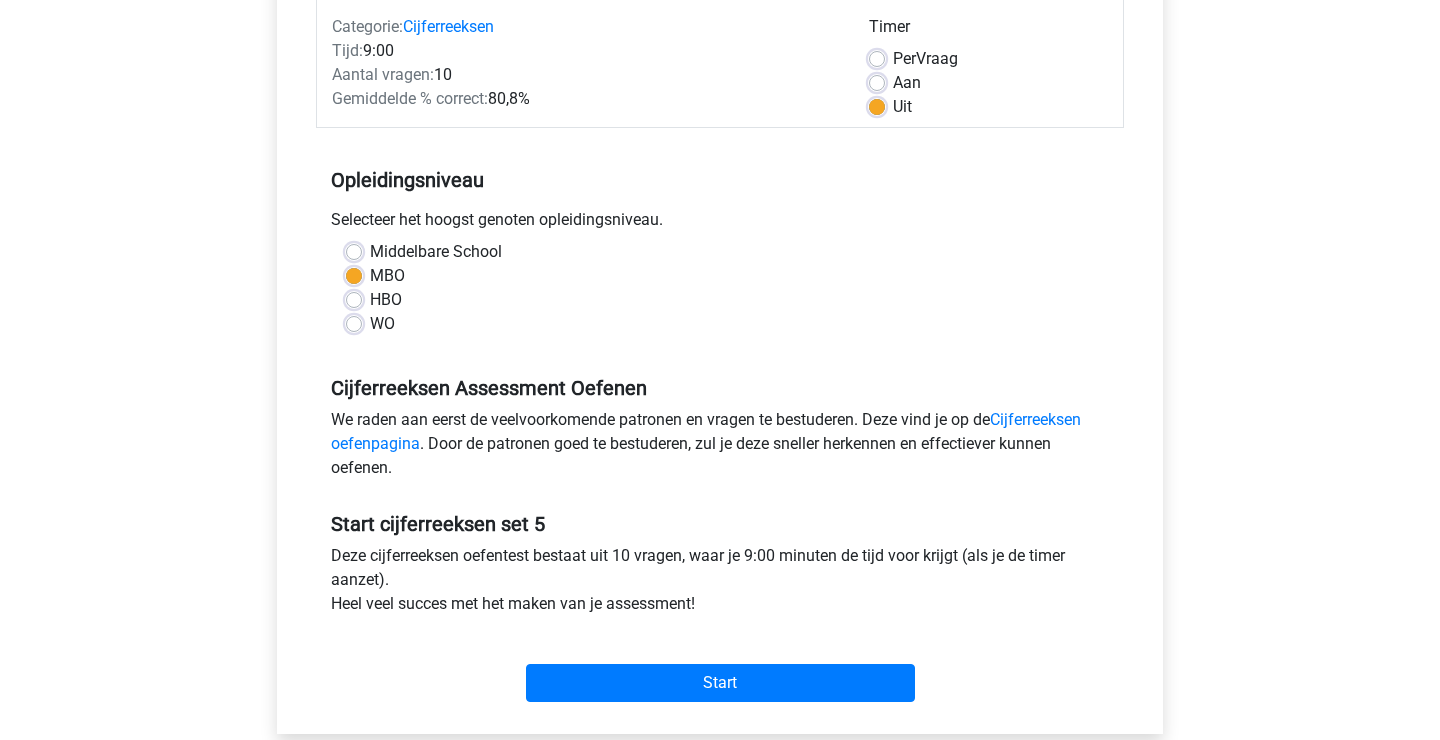 click on "Middelbare School" at bounding box center (436, 252) 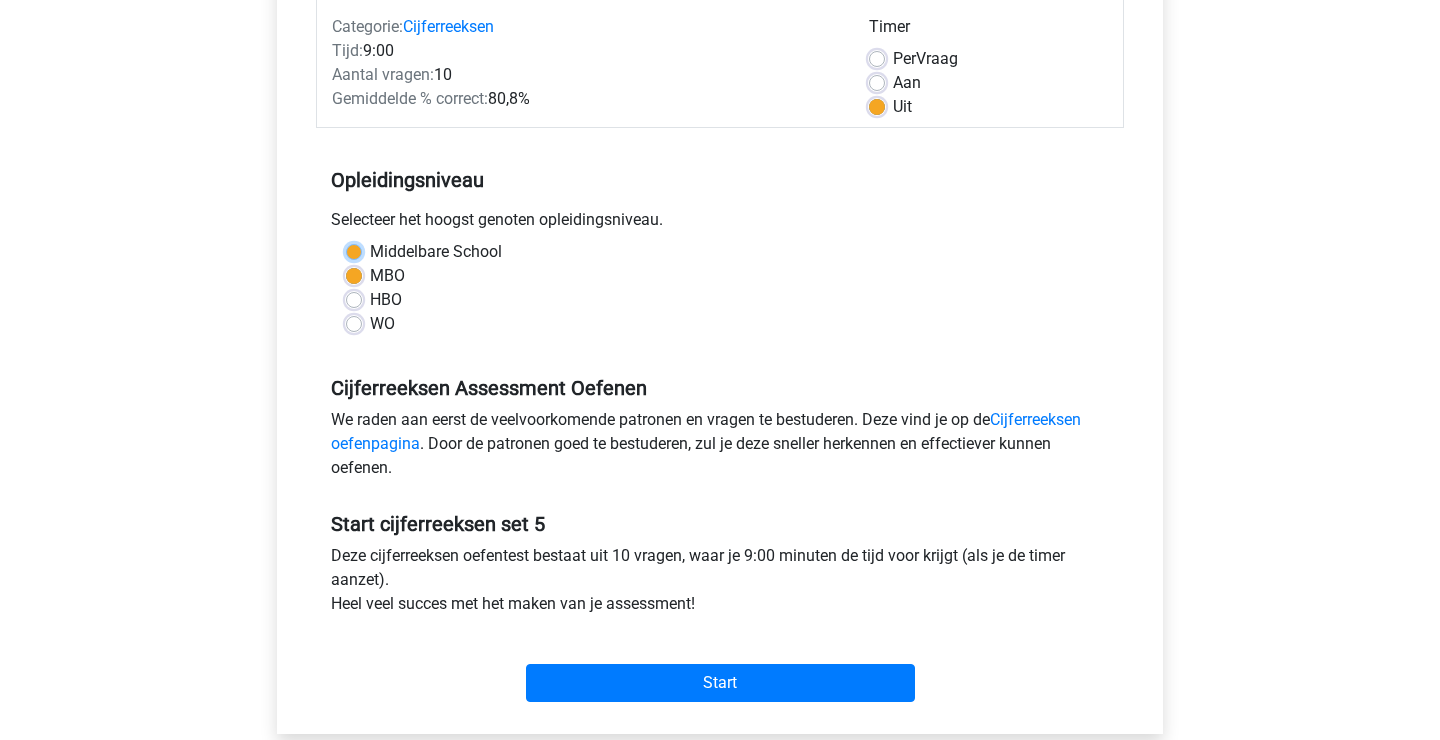 radio on "true" 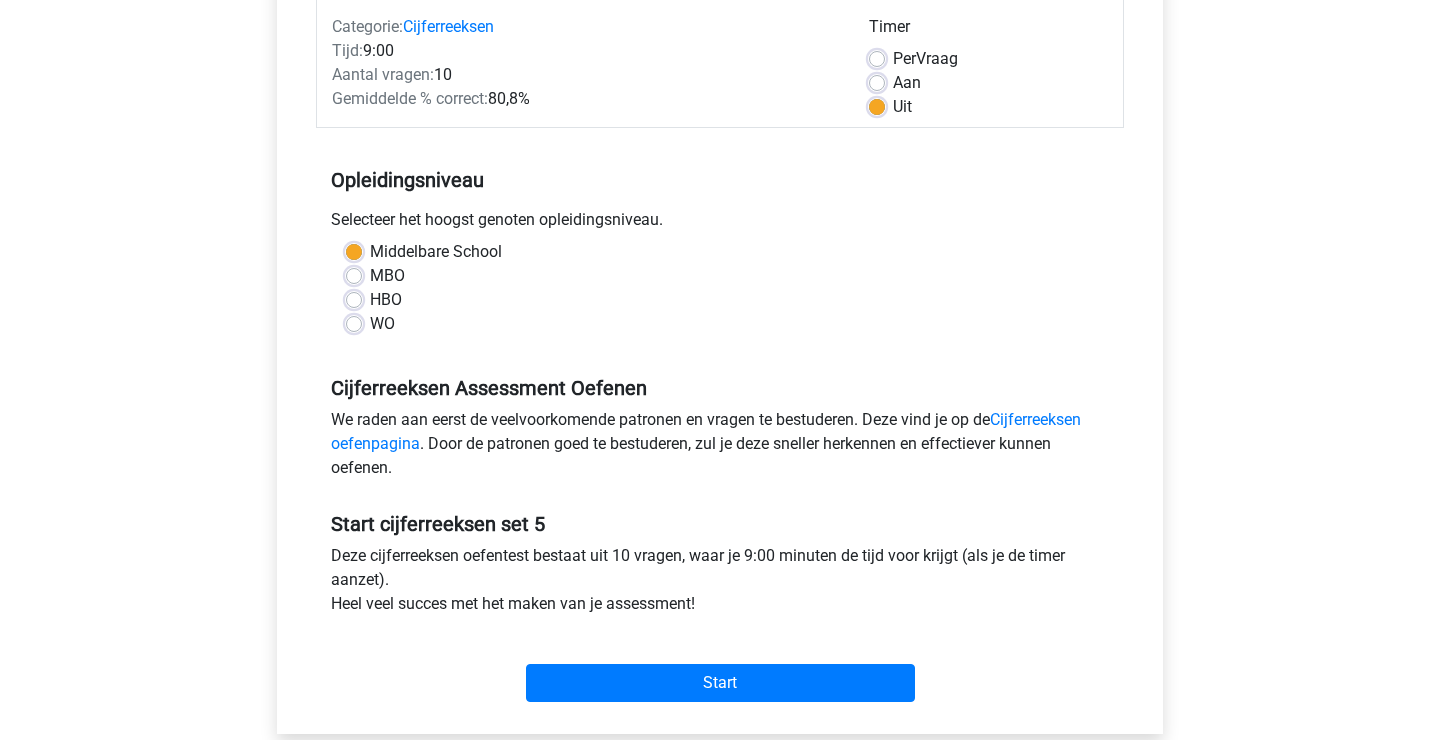 click on "WO" at bounding box center (382, 324) 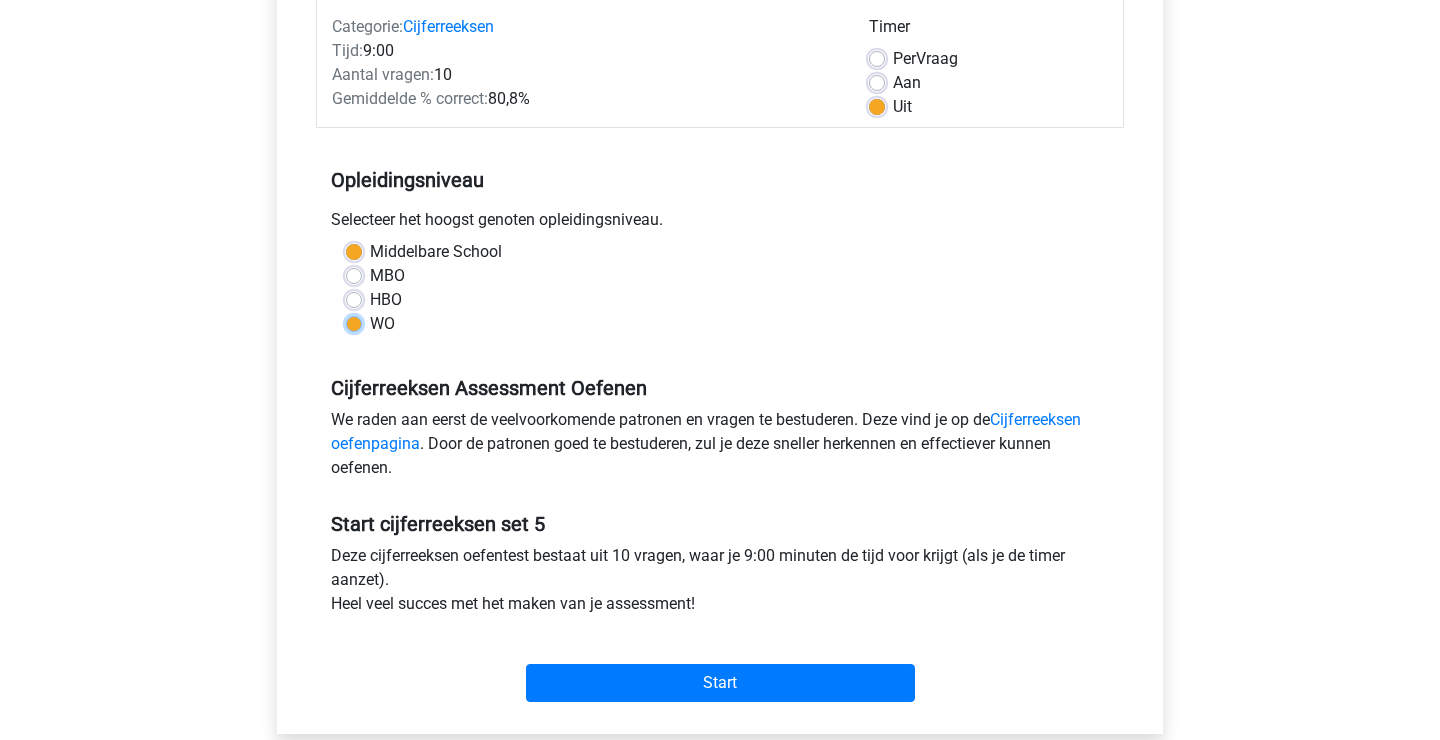radio on "true" 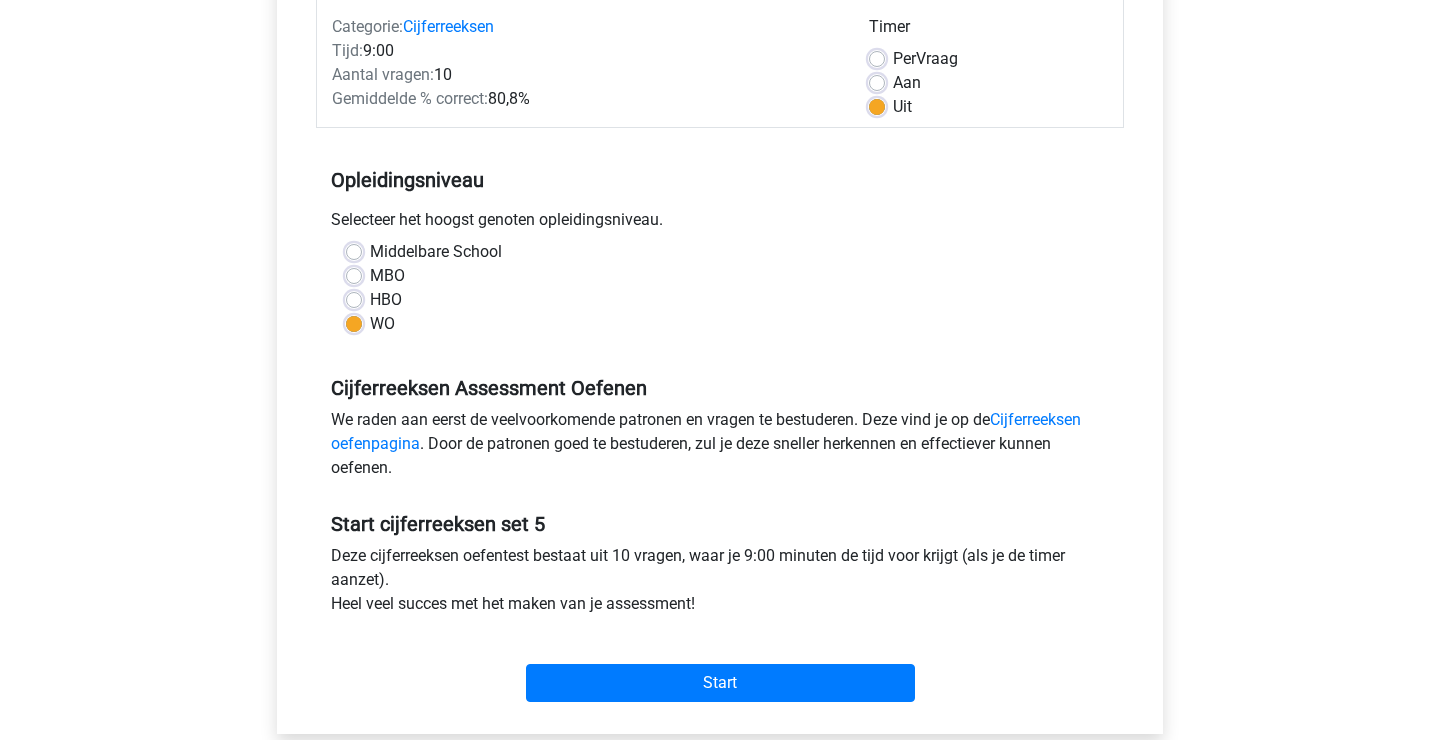 click on "HBO" at bounding box center (386, 300) 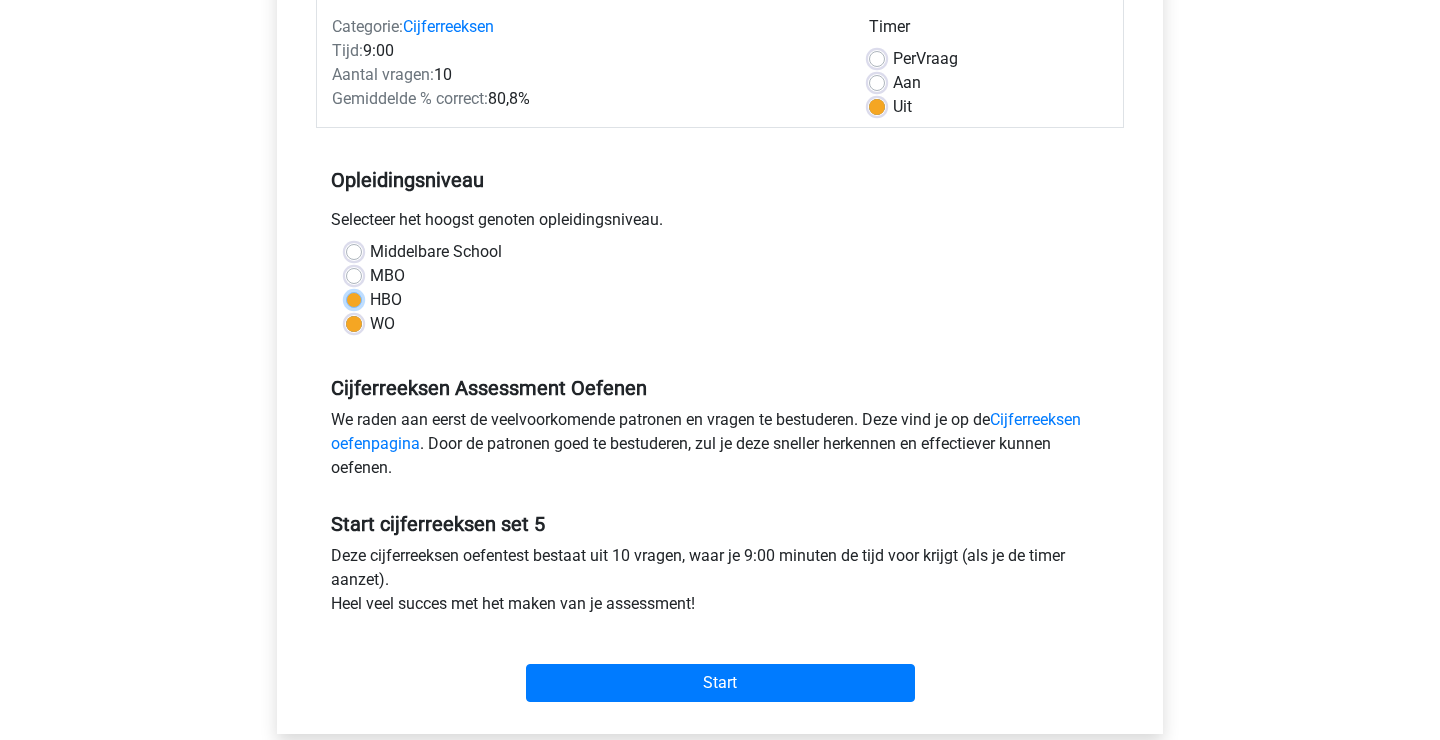 radio on "true" 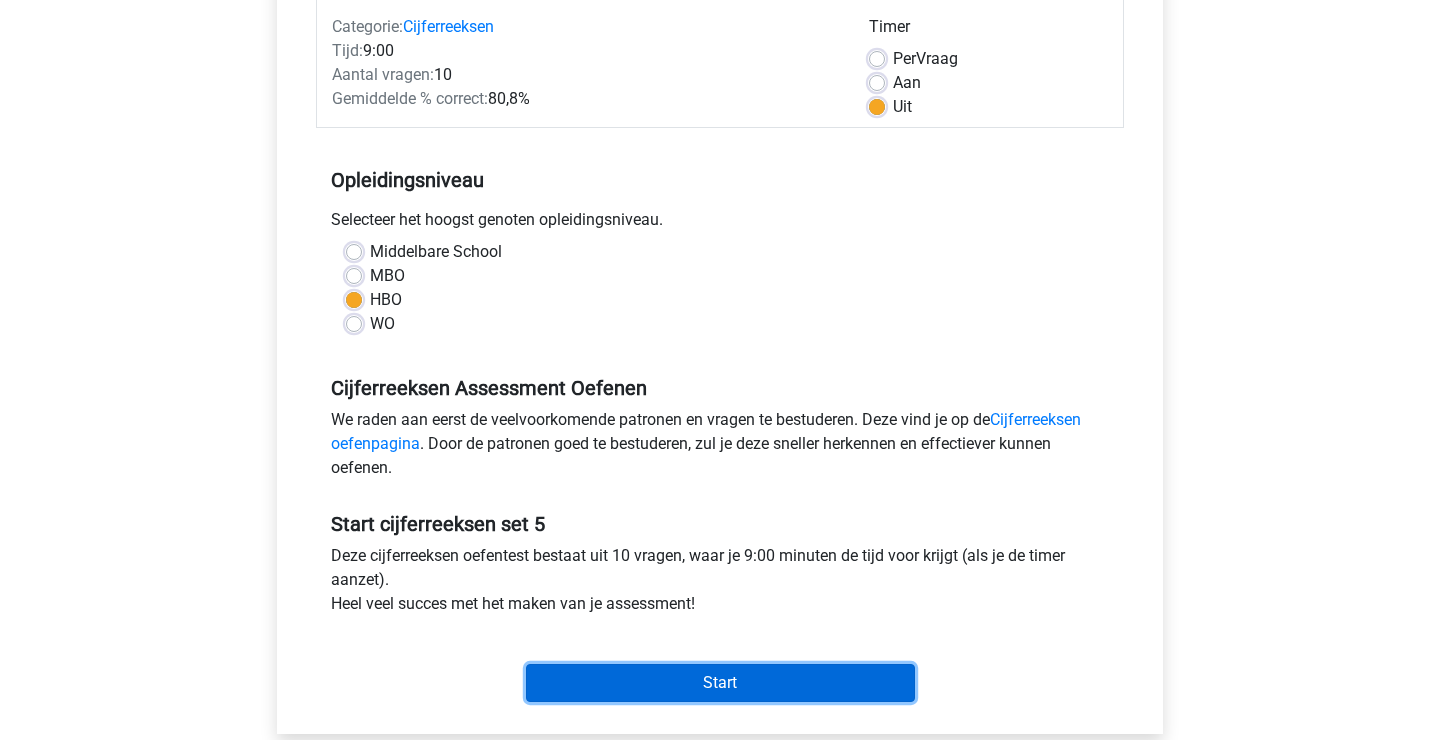 click on "Start" at bounding box center (720, 683) 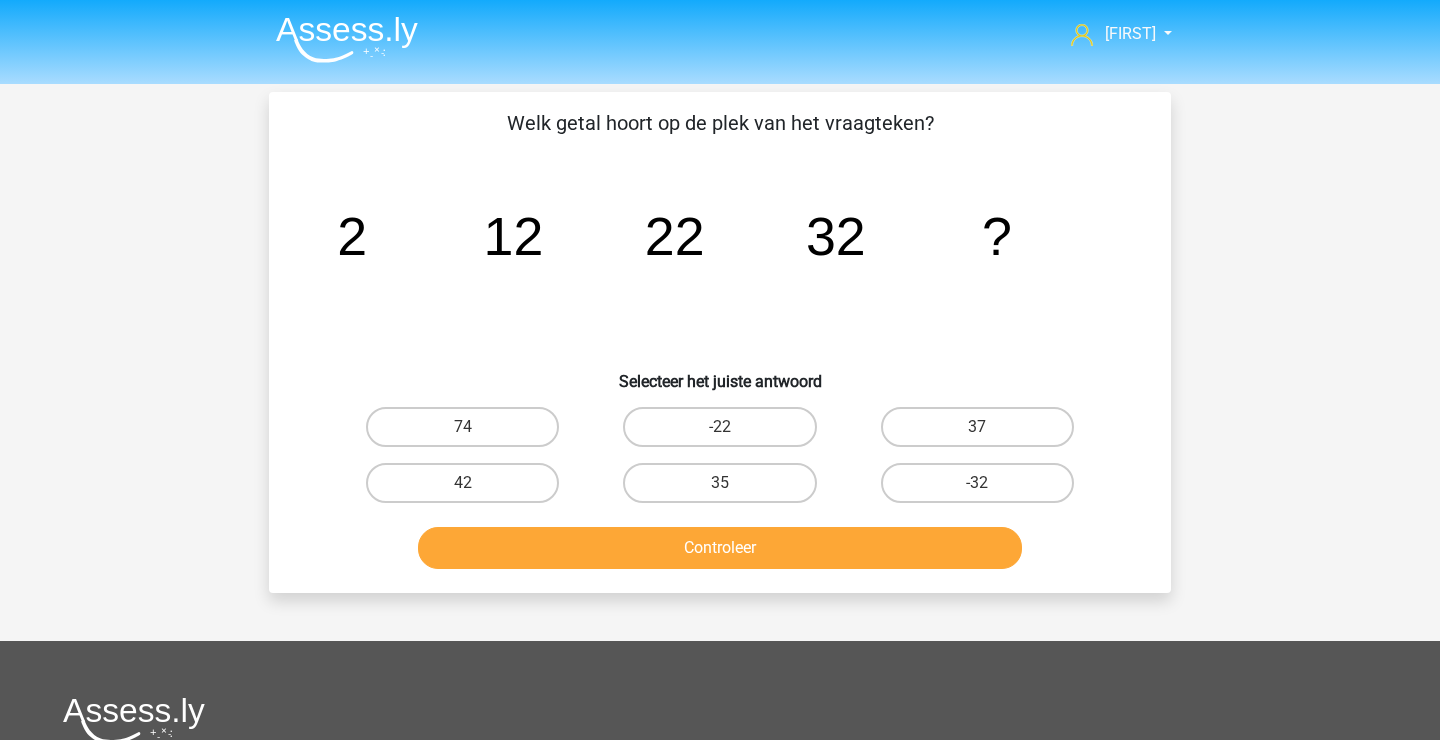 scroll, scrollTop: 0, scrollLeft: 0, axis: both 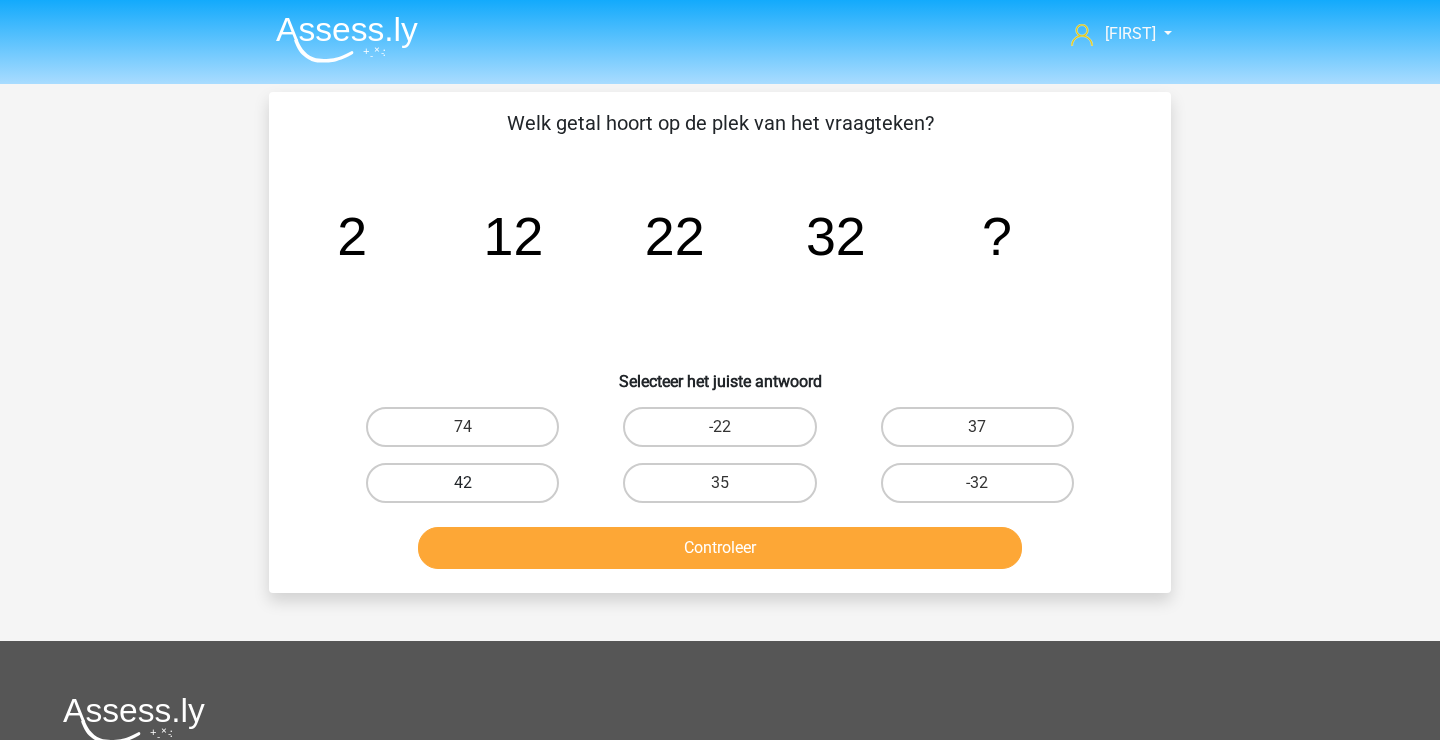 click on "42" at bounding box center [462, 483] 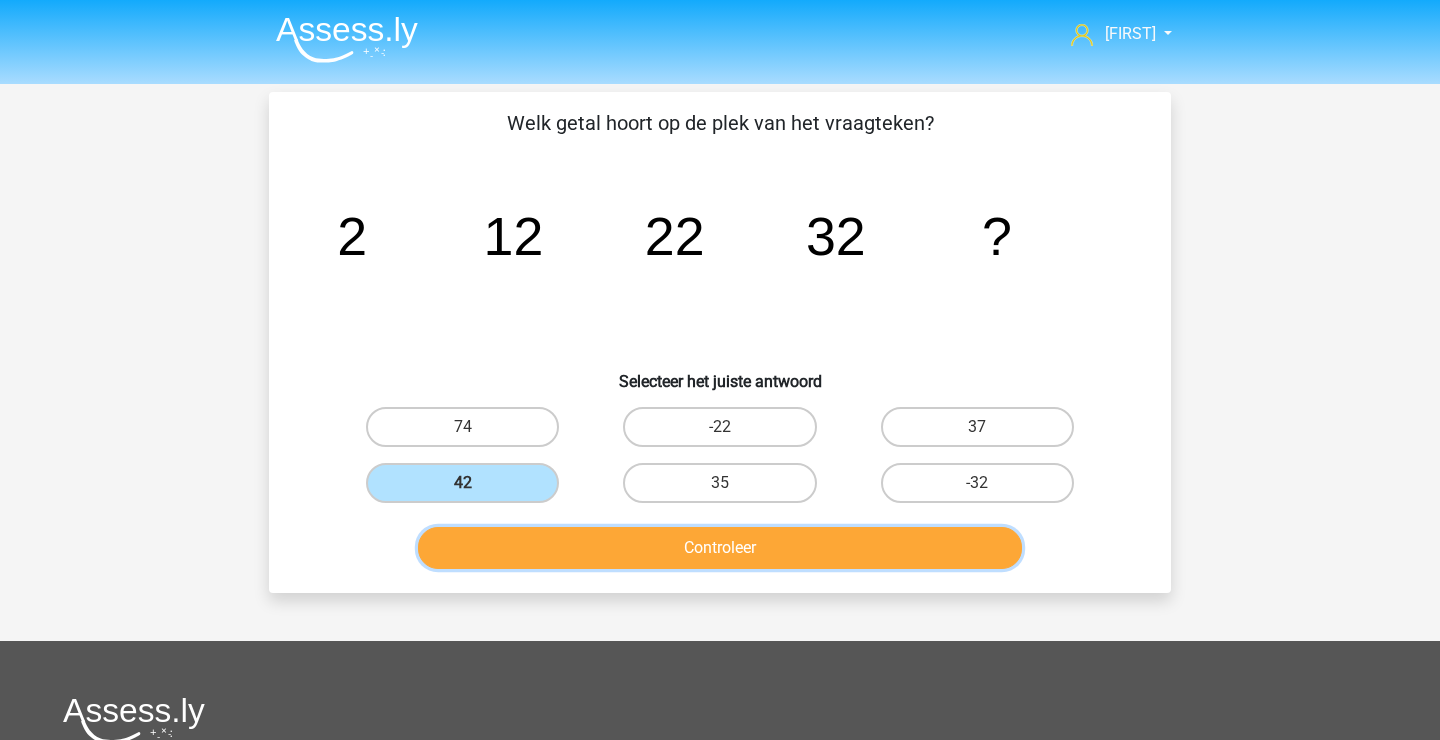 click on "Controleer" at bounding box center [720, 548] 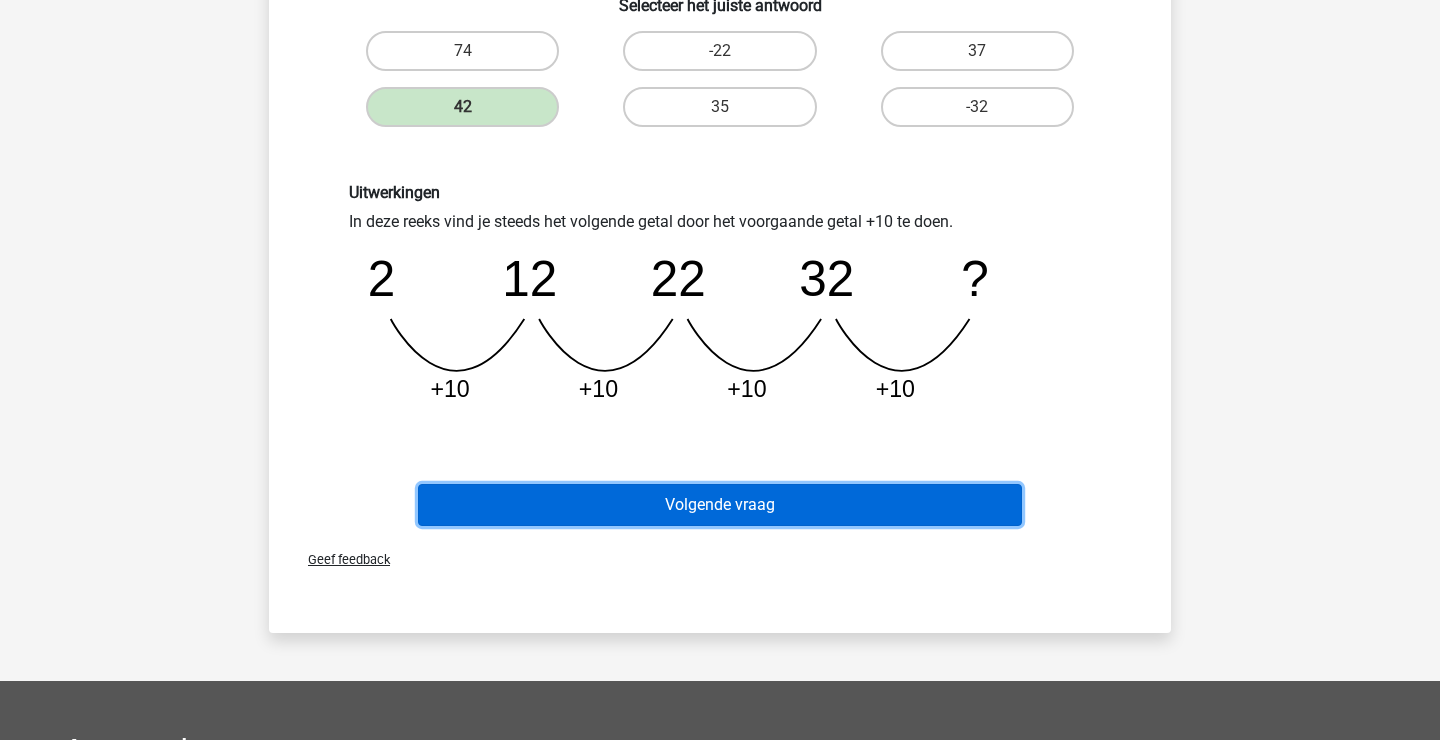 click on "Volgende vraag" at bounding box center [720, 505] 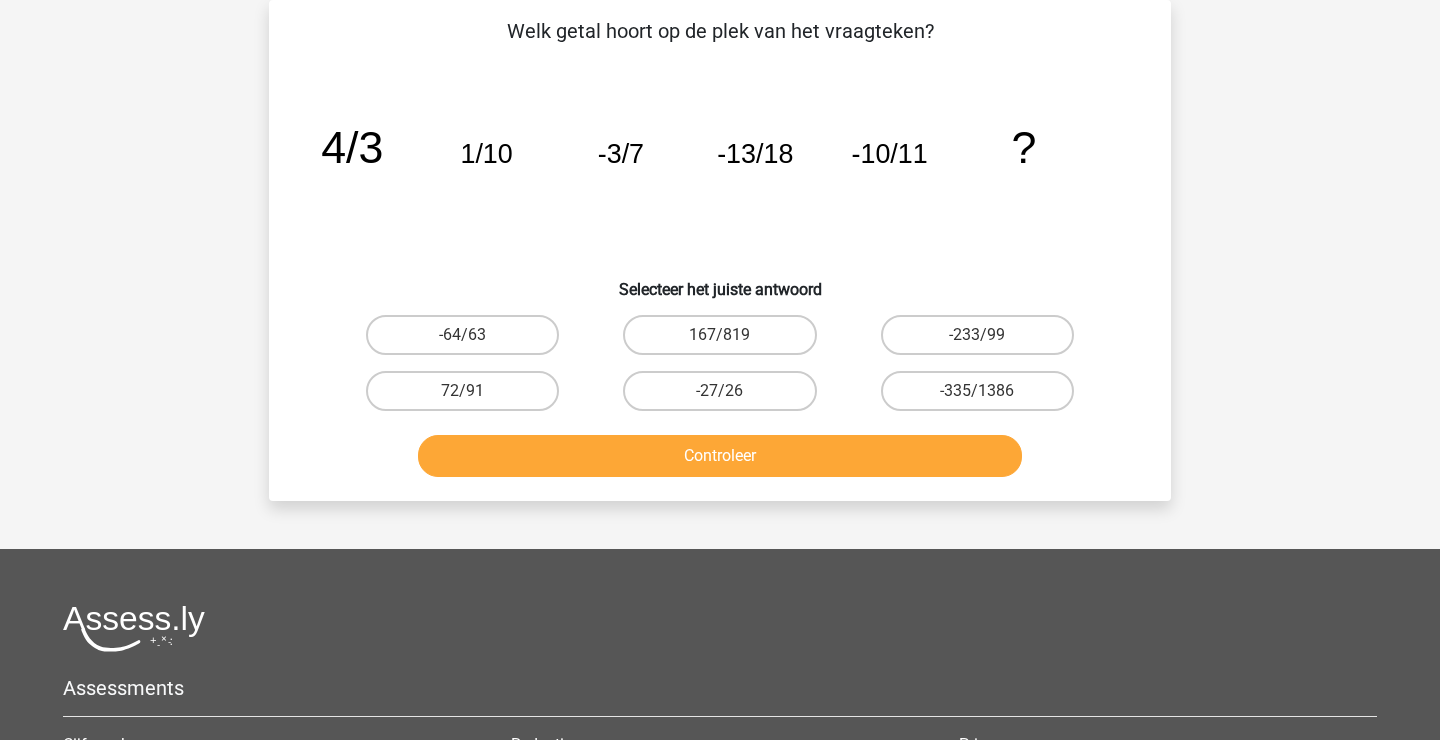 scroll, scrollTop: 92, scrollLeft: 0, axis: vertical 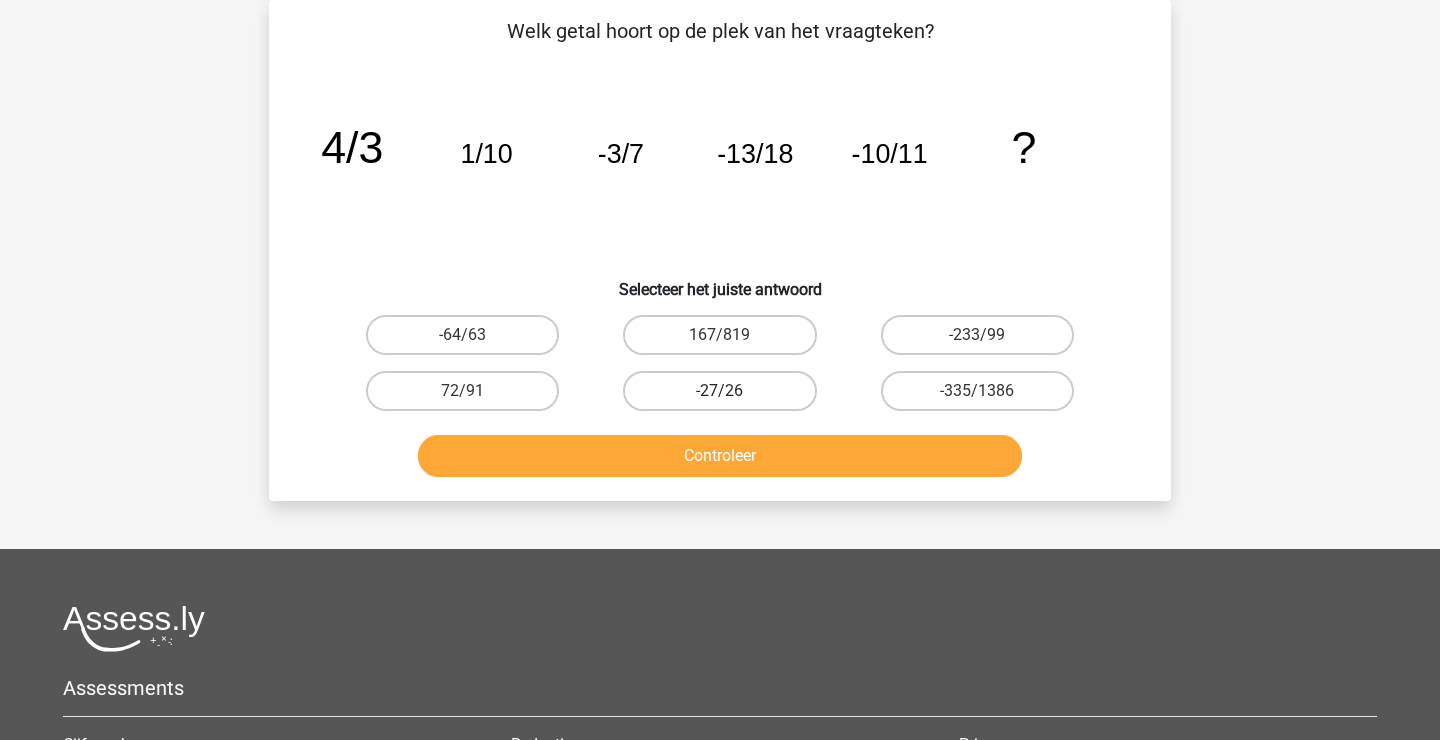 click on "-27/26" at bounding box center (719, 391) 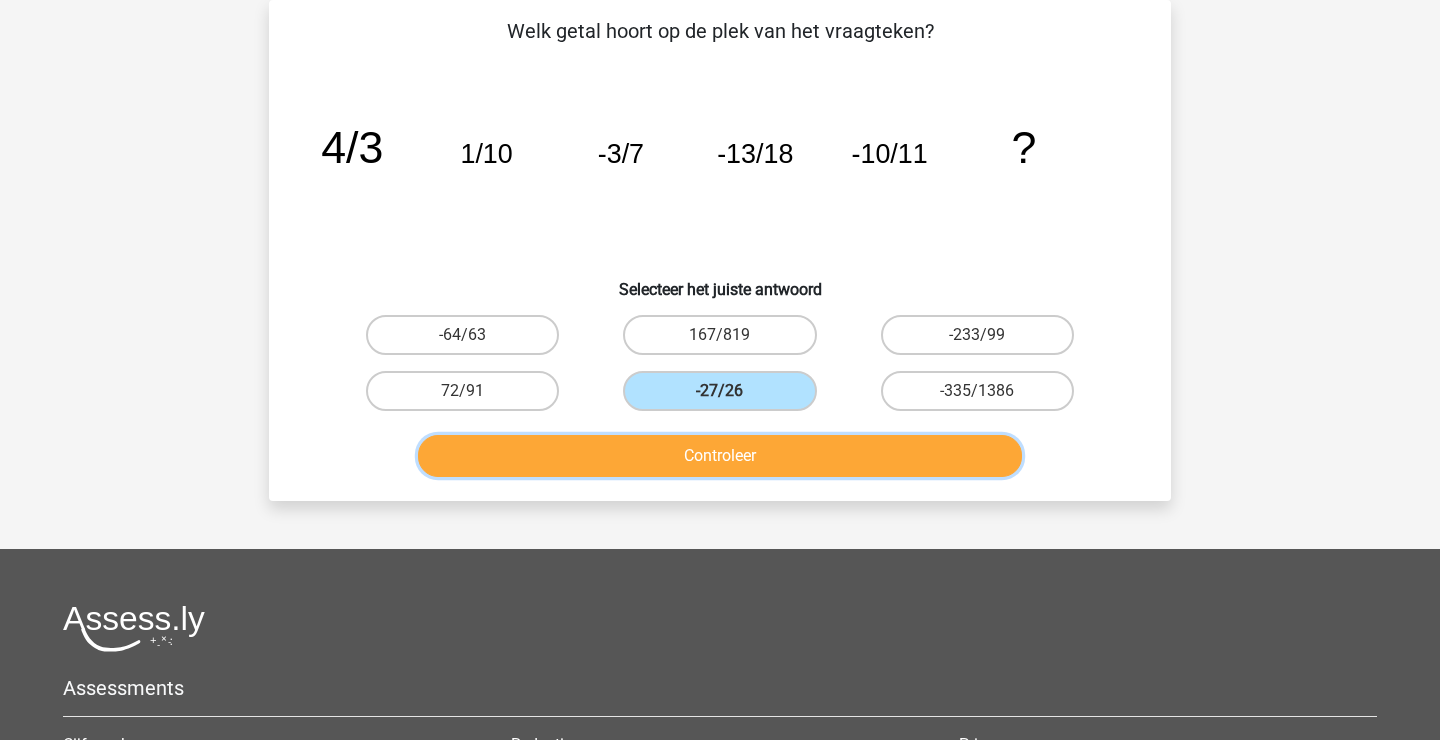 click on "Controleer" at bounding box center [720, 456] 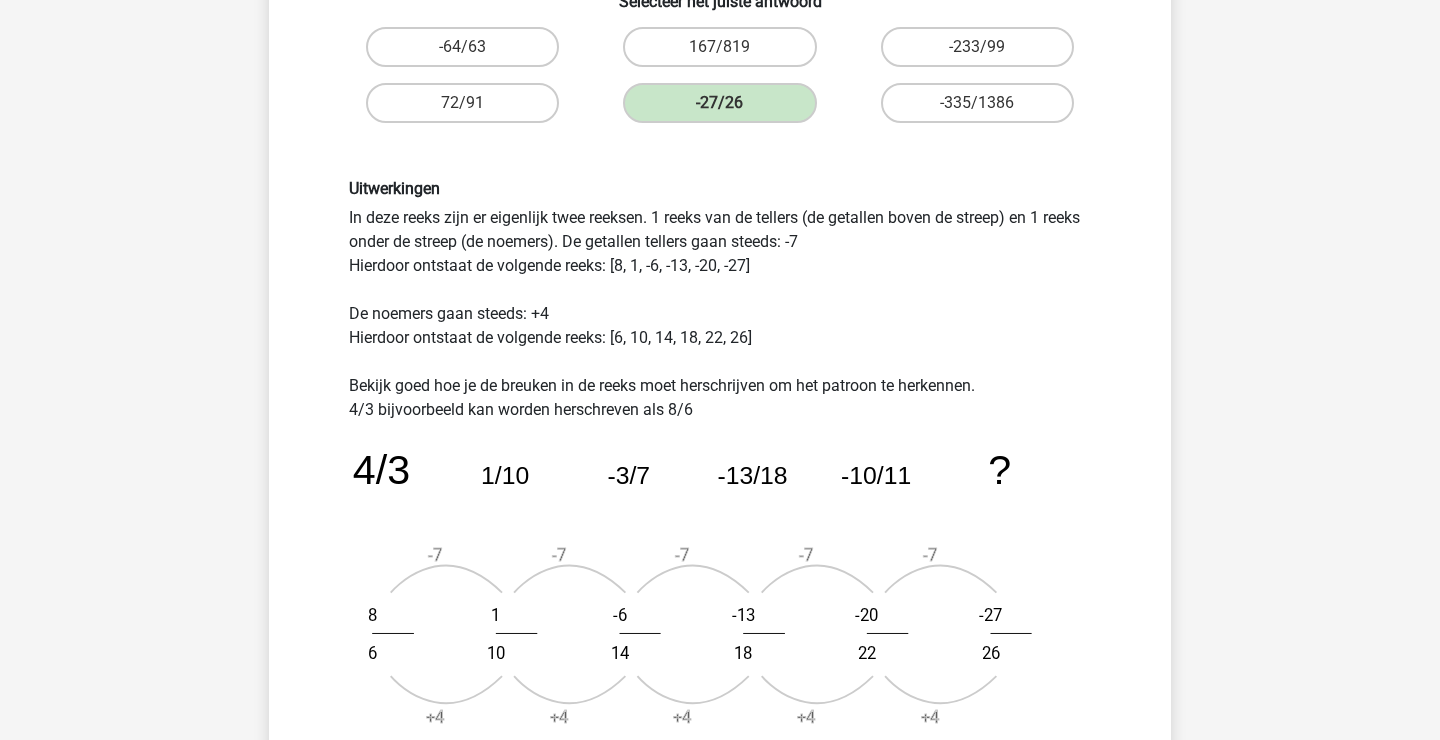 scroll, scrollTop: 399, scrollLeft: 0, axis: vertical 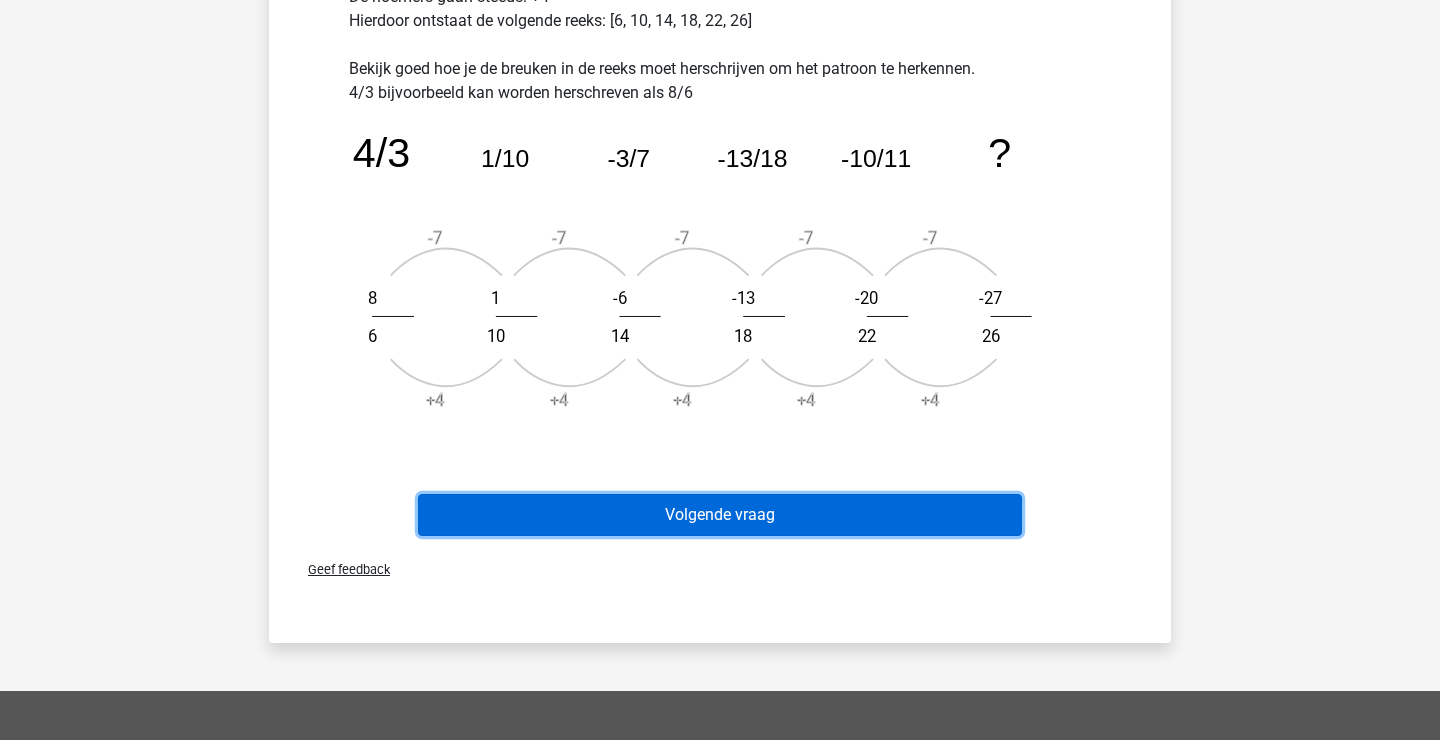 click on "Volgende vraag" at bounding box center [720, 515] 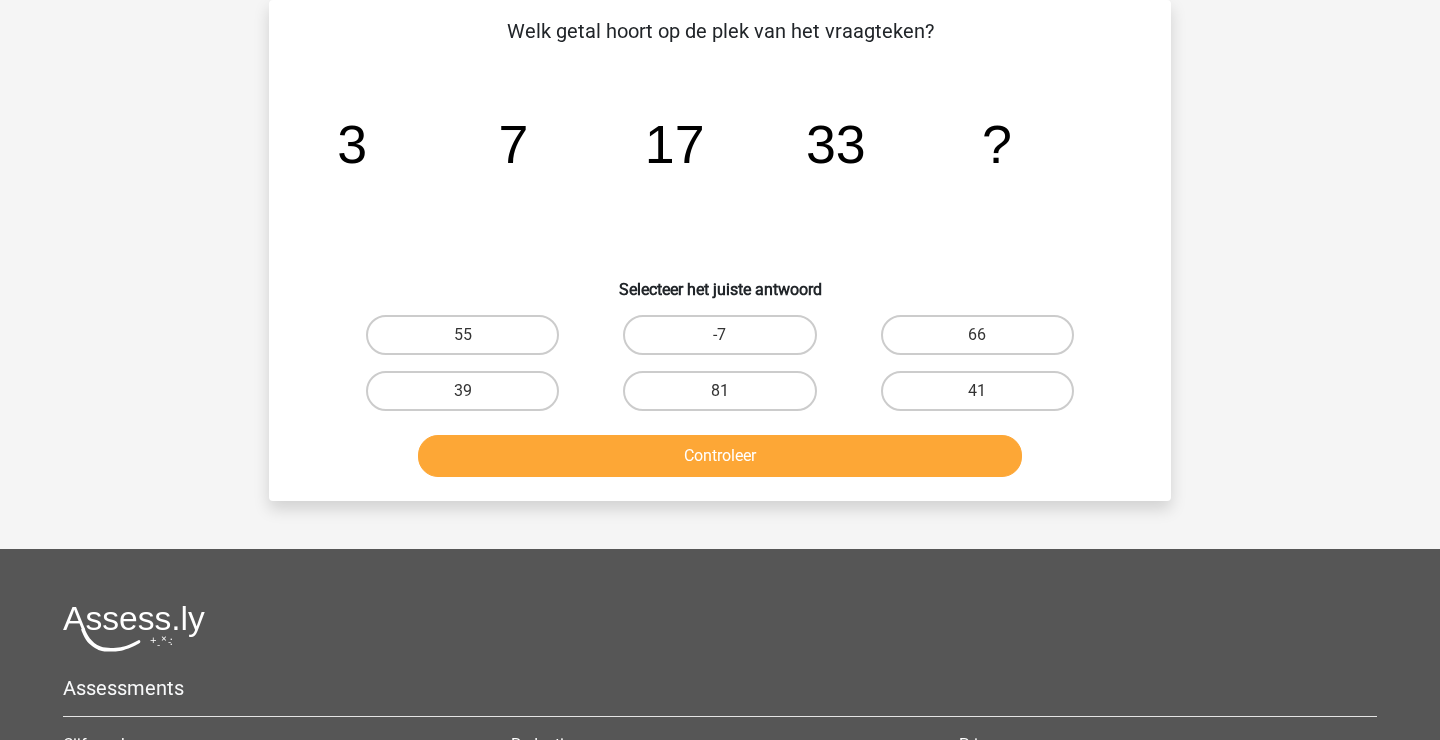 scroll, scrollTop: 92, scrollLeft: 0, axis: vertical 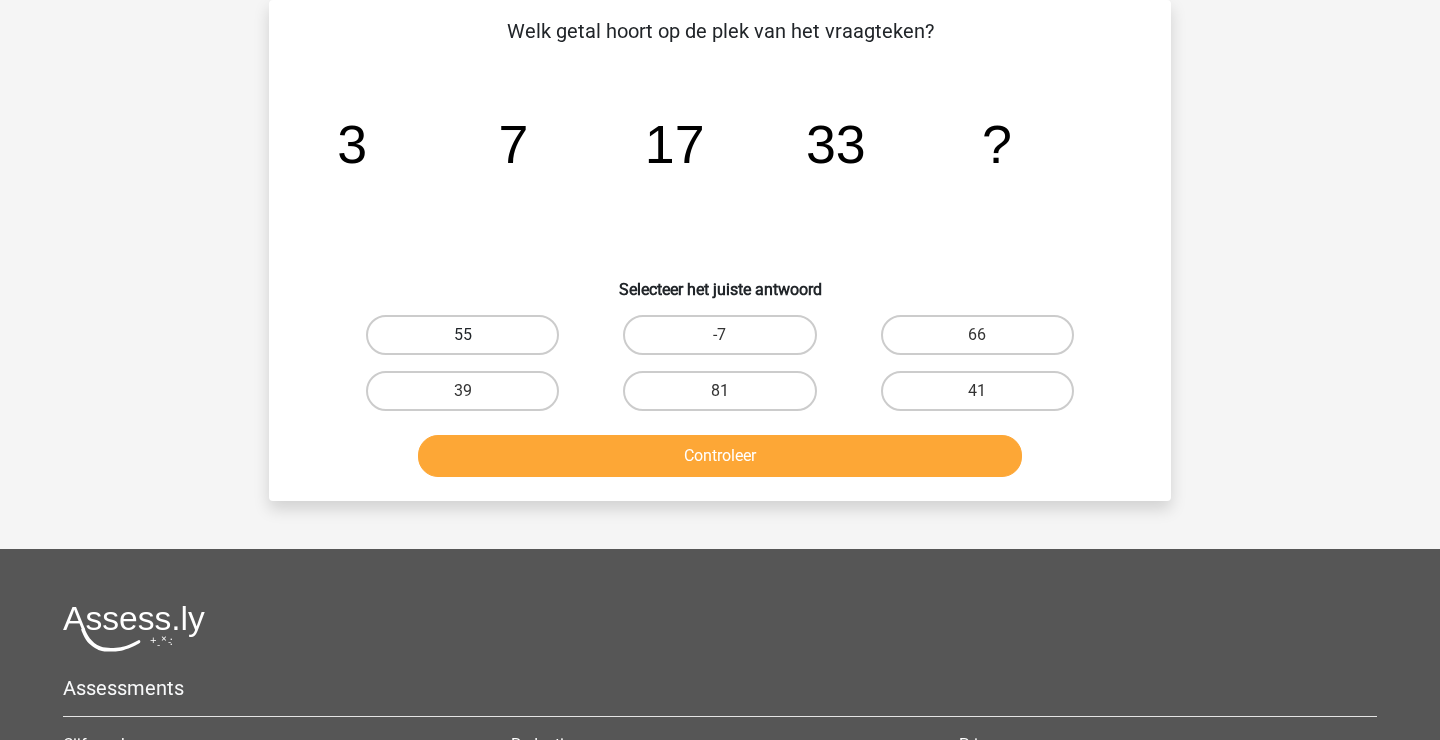 click on "55" at bounding box center [462, 335] 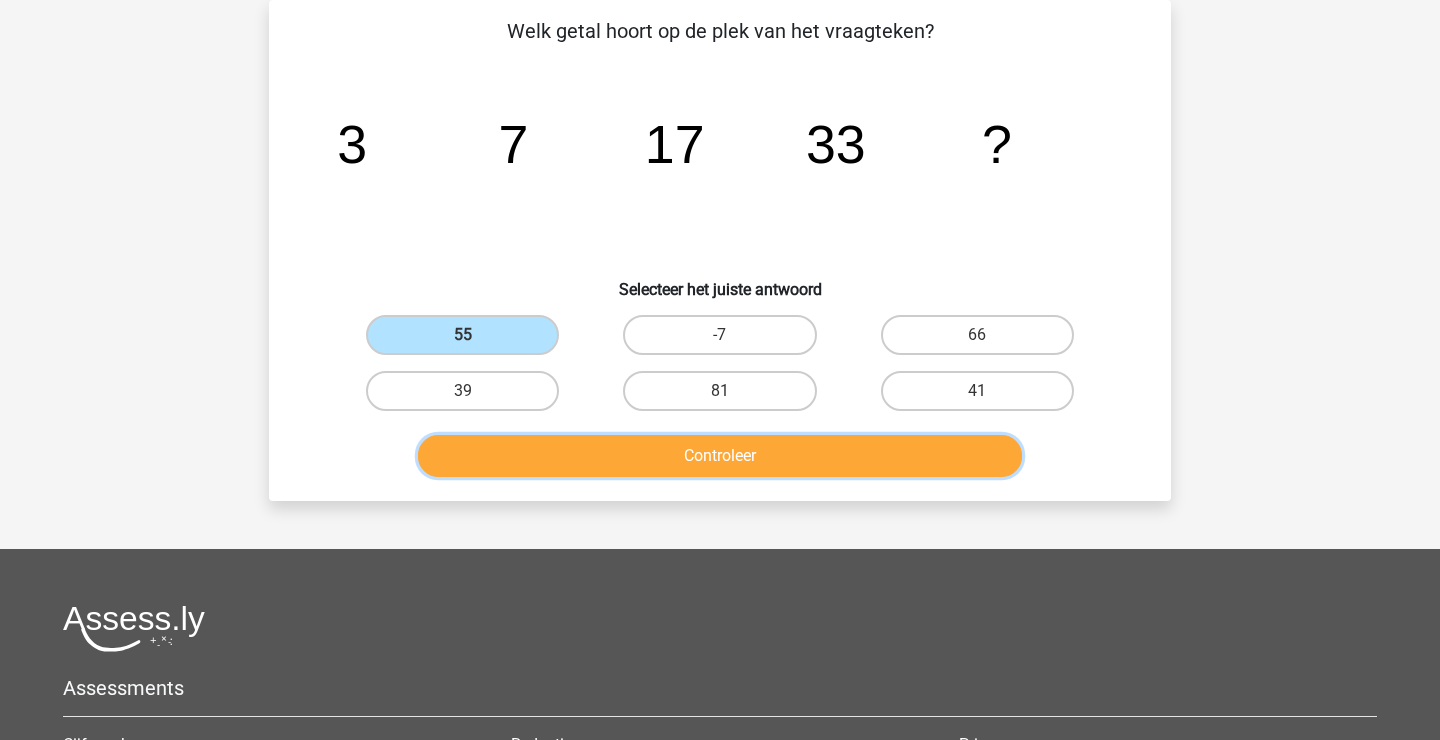 click on "Controleer" at bounding box center (720, 456) 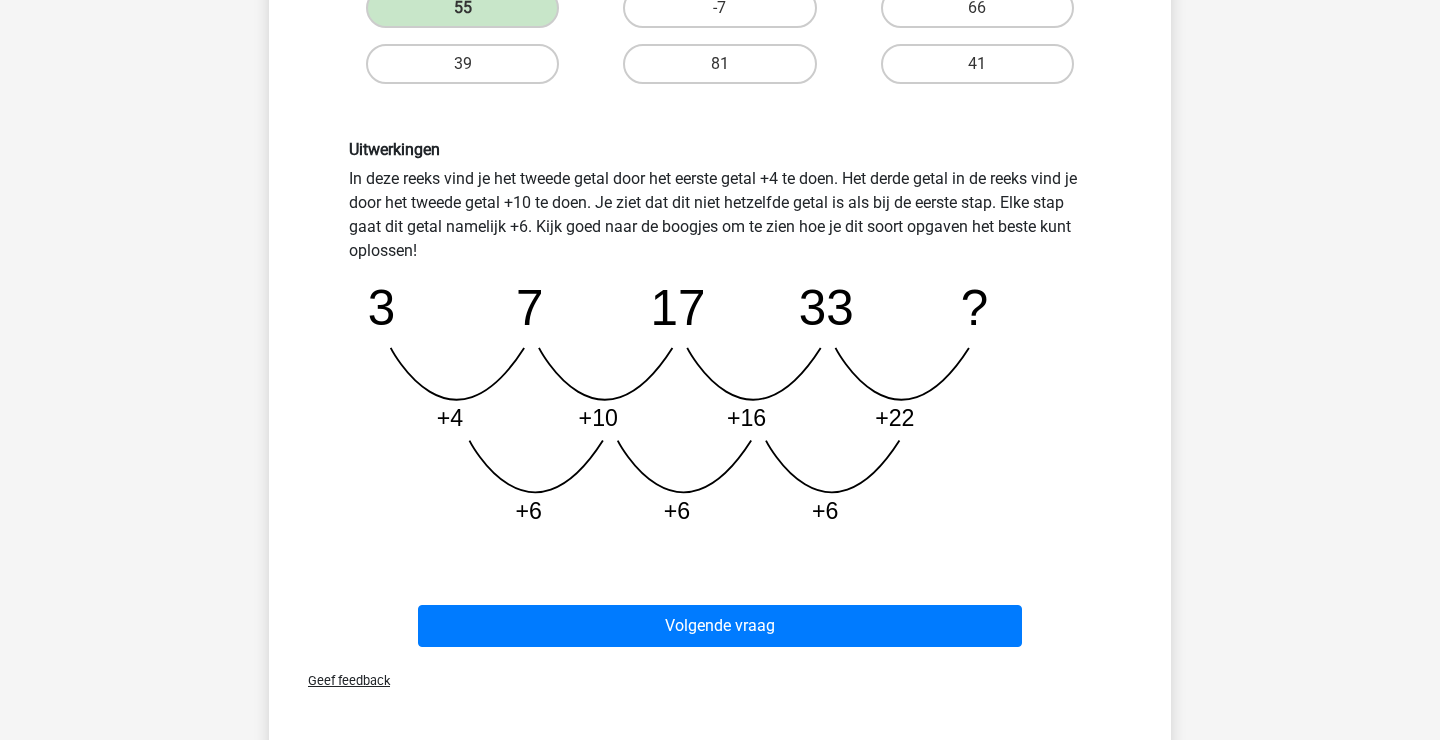 scroll, scrollTop: 417, scrollLeft: 0, axis: vertical 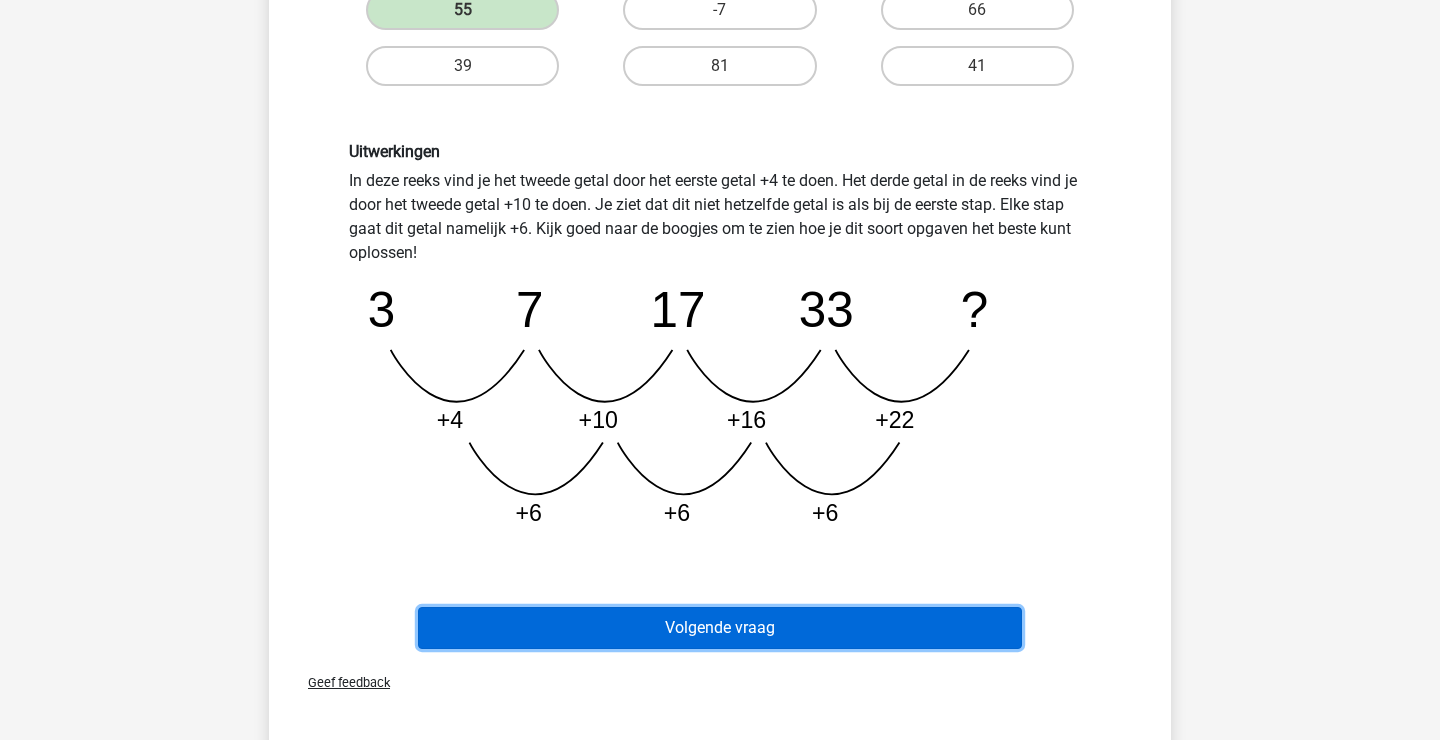 click on "Volgende vraag" at bounding box center [720, 628] 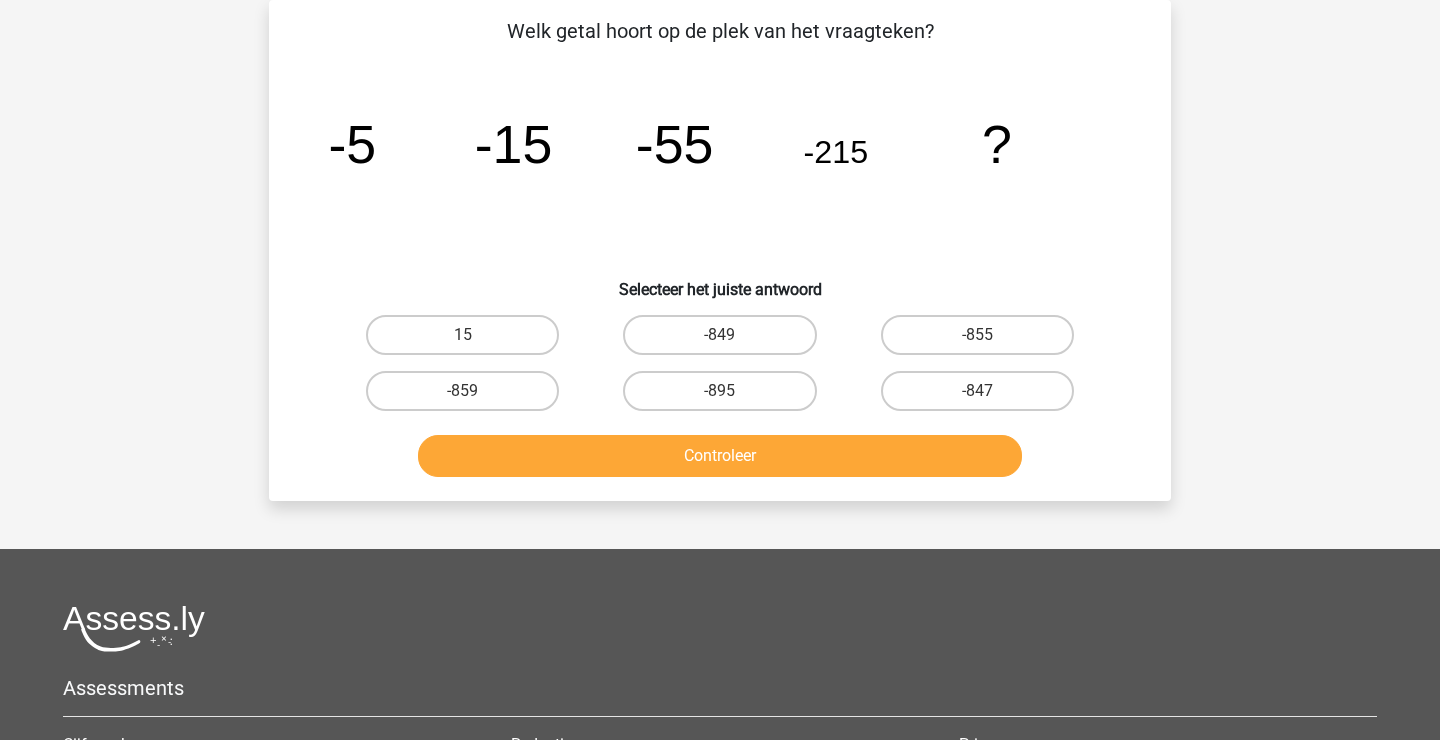 scroll, scrollTop: 92, scrollLeft: 0, axis: vertical 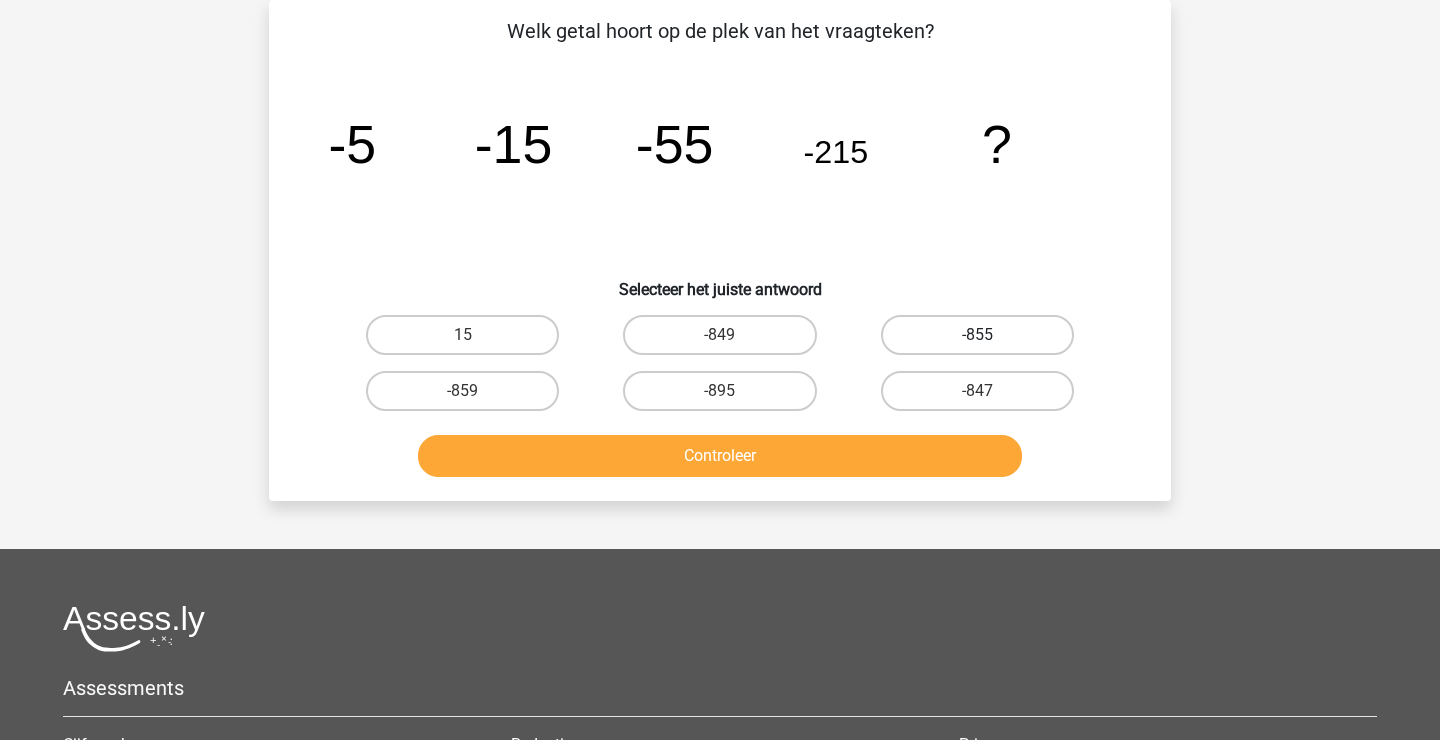 click on "-855" at bounding box center (977, 335) 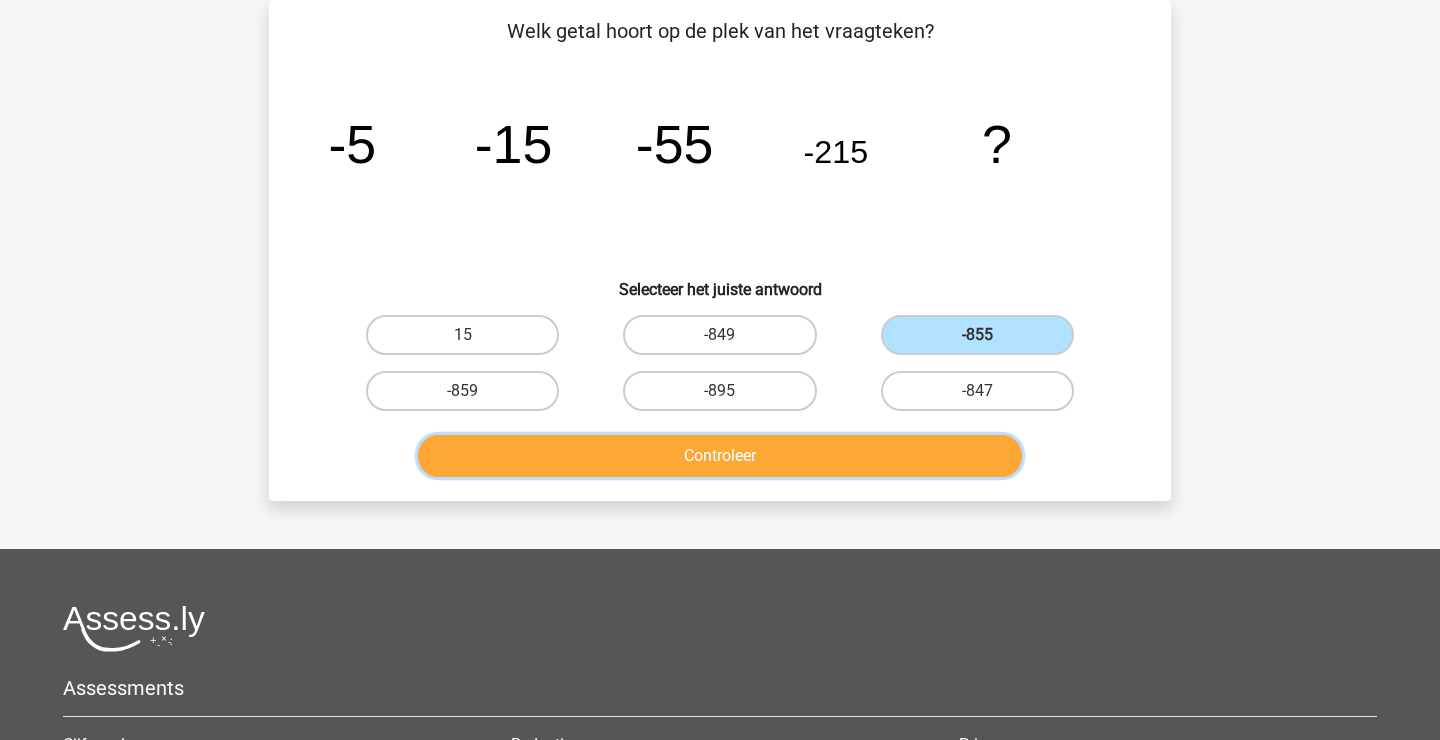 click on "Controleer" at bounding box center [720, 456] 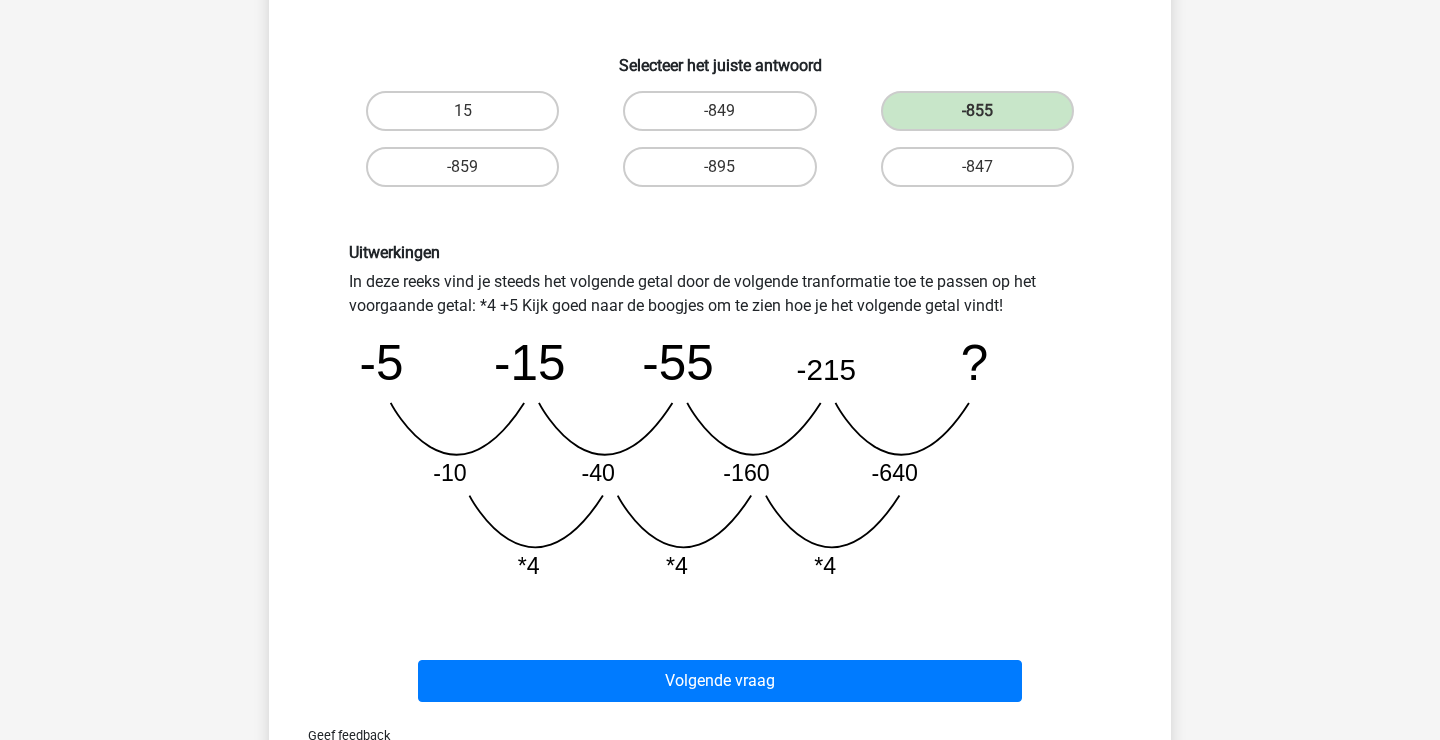 scroll, scrollTop: 351, scrollLeft: 0, axis: vertical 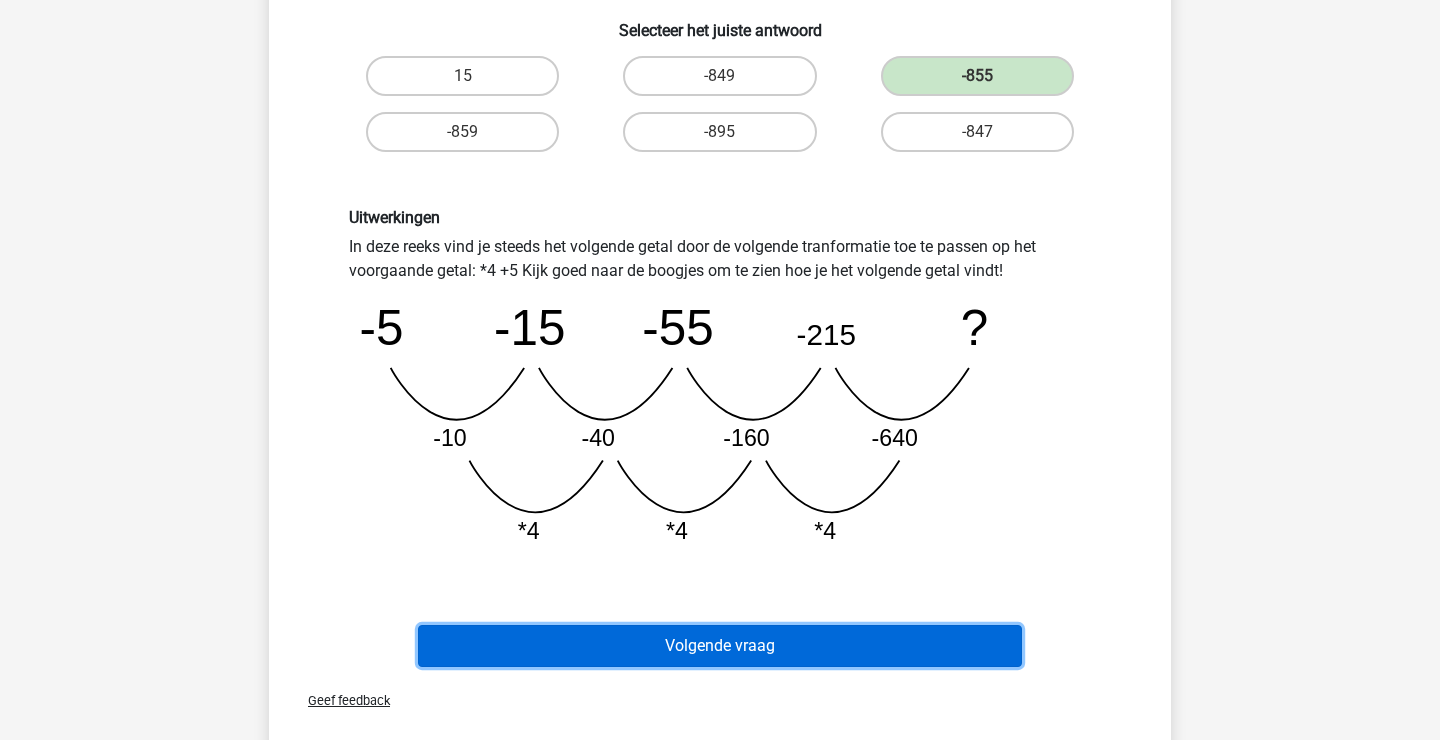 click on "Volgende vraag" at bounding box center (720, 646) 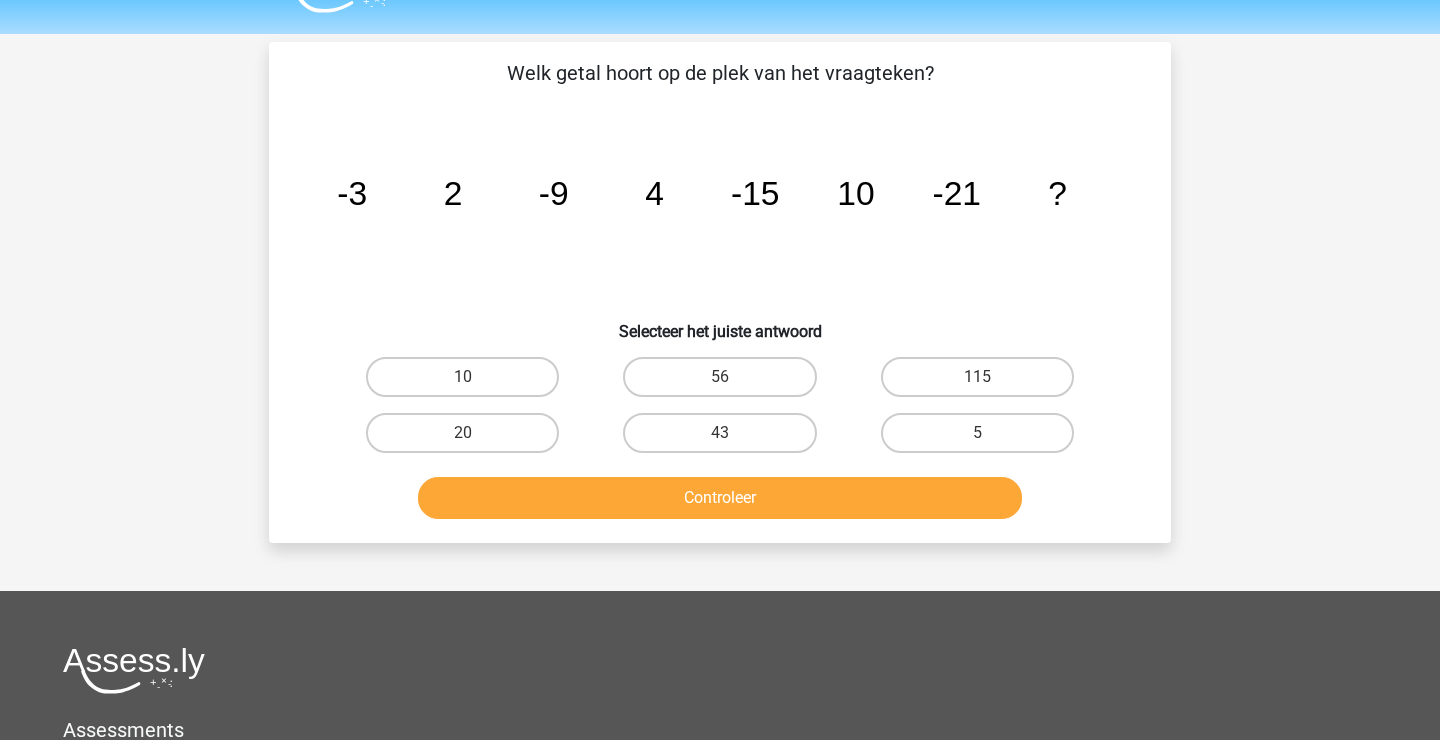 scroll, scrollTop: 45, scrollLeft: 0, axis: vertical 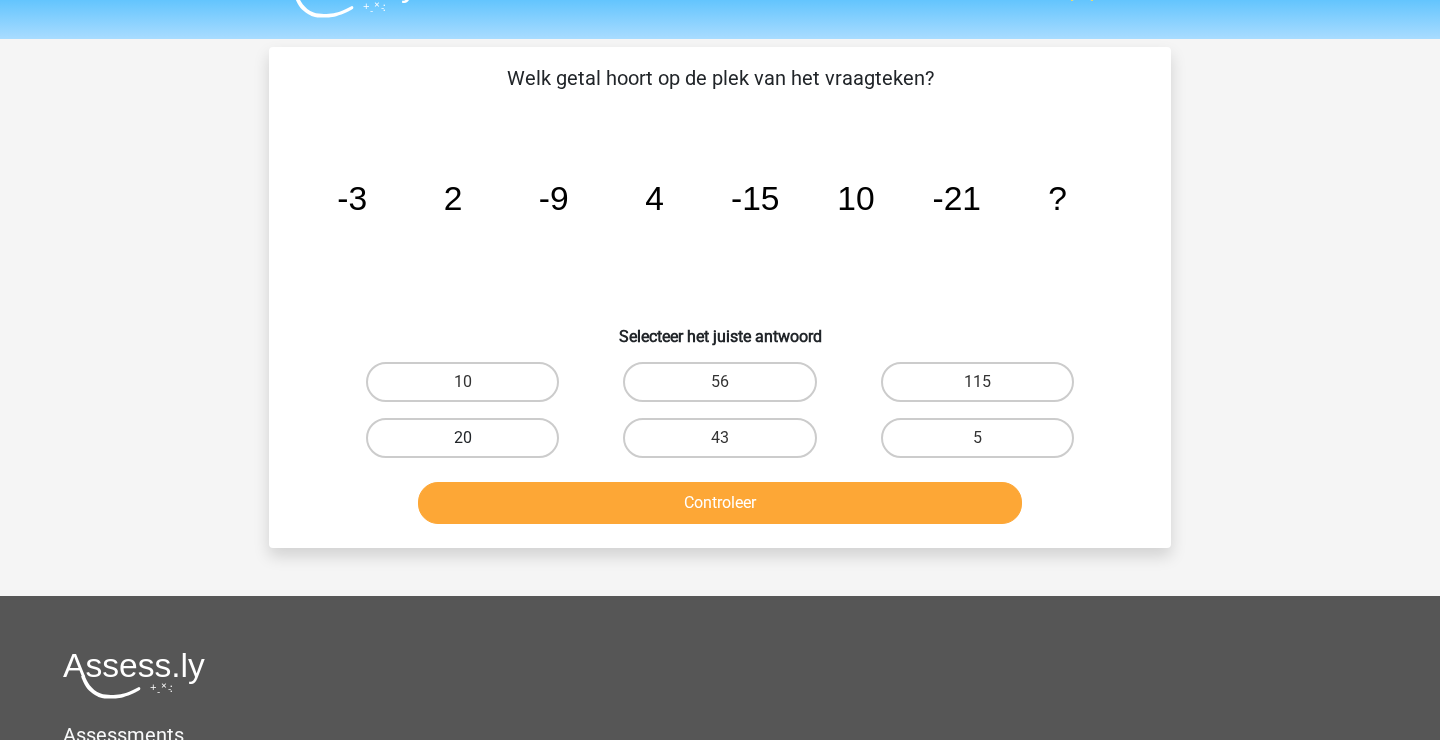 click on "20" at bounding box center [462, 438] 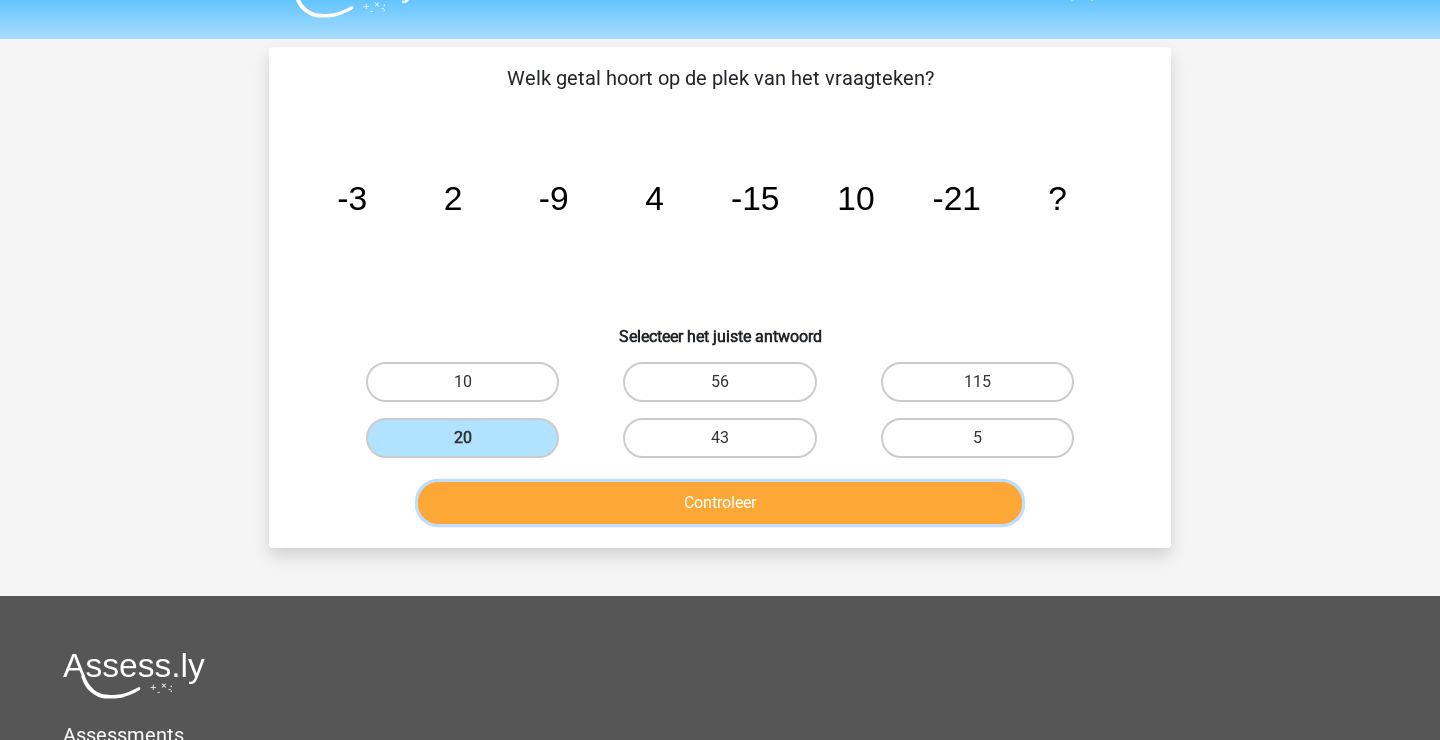 click on "Controleer" at bounding box center (720, 503) 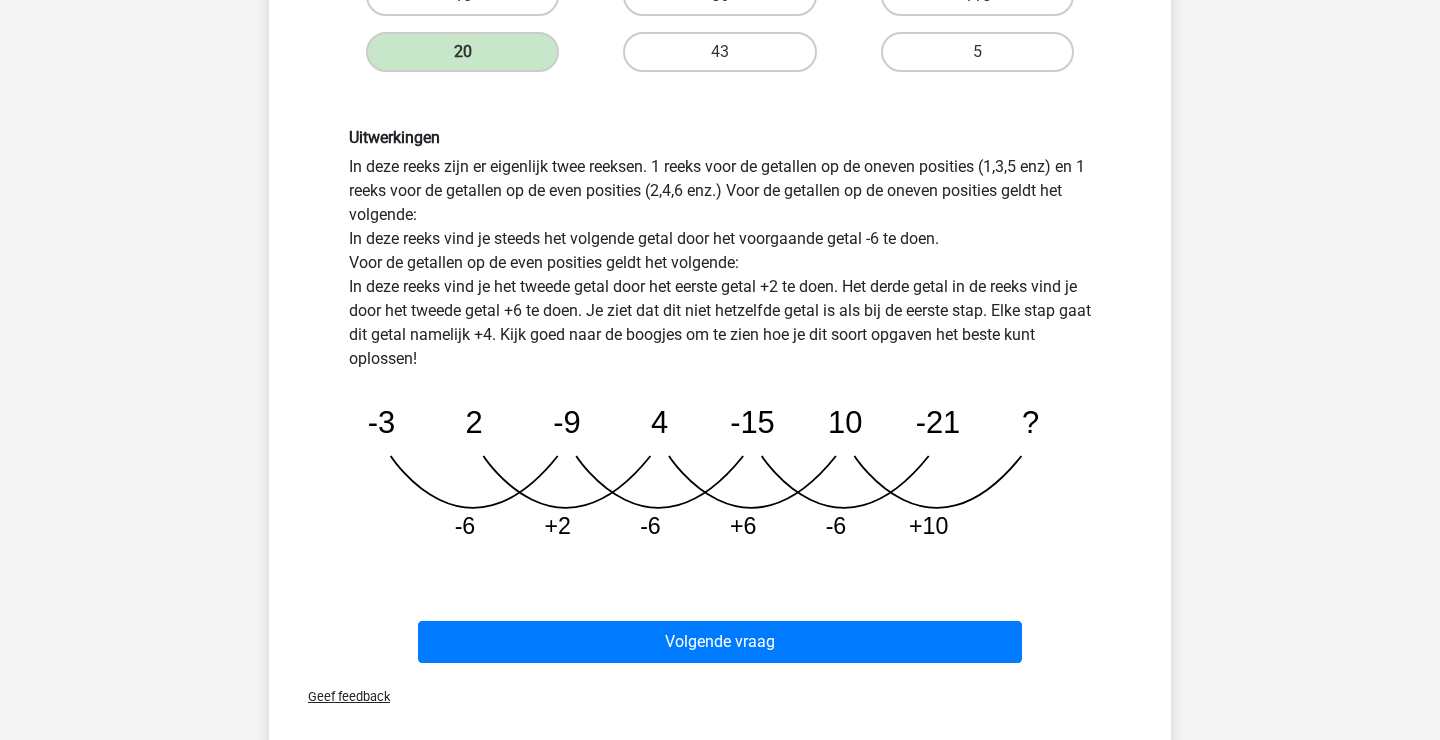scroll, scrollTop: 432, scrollLeft: 0, axis: vertical 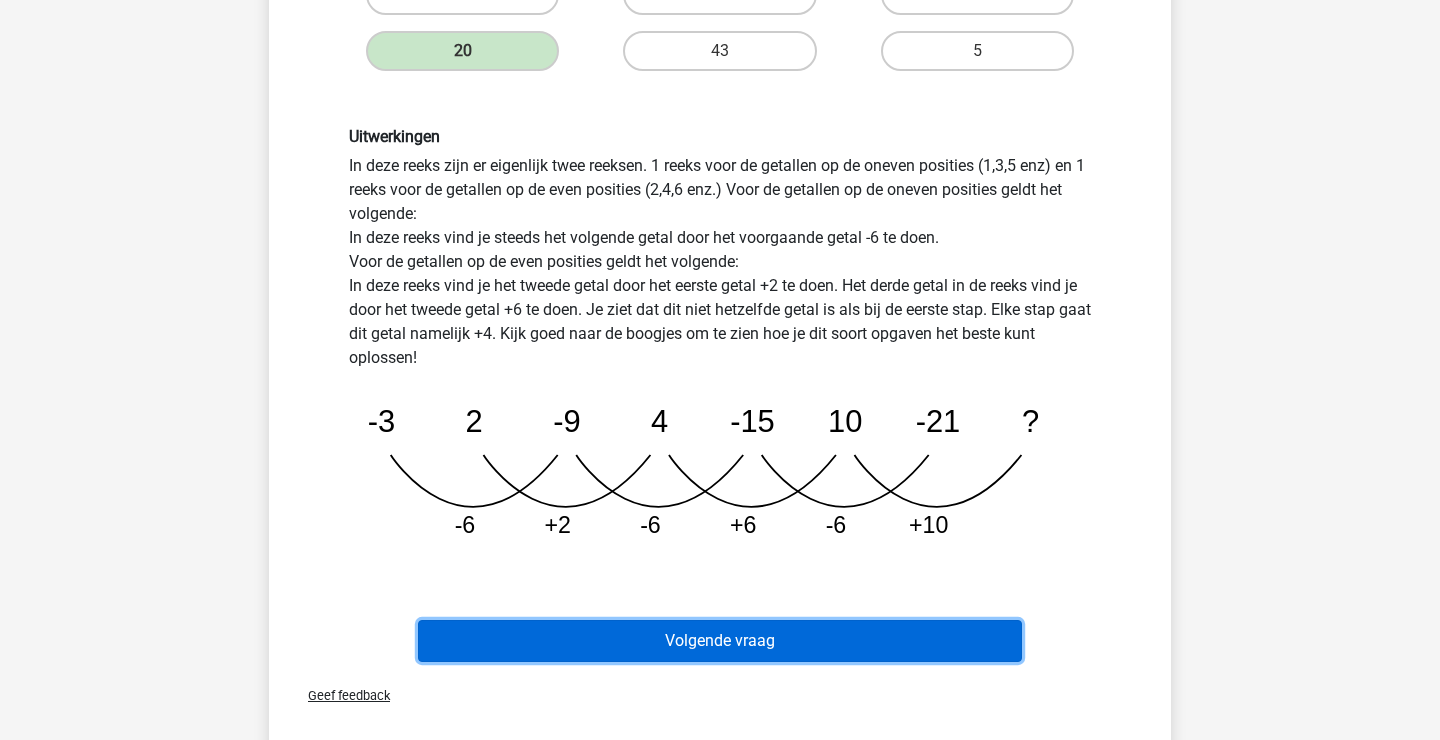 click on "Volgende vraag" at bounding box center (720, 641) 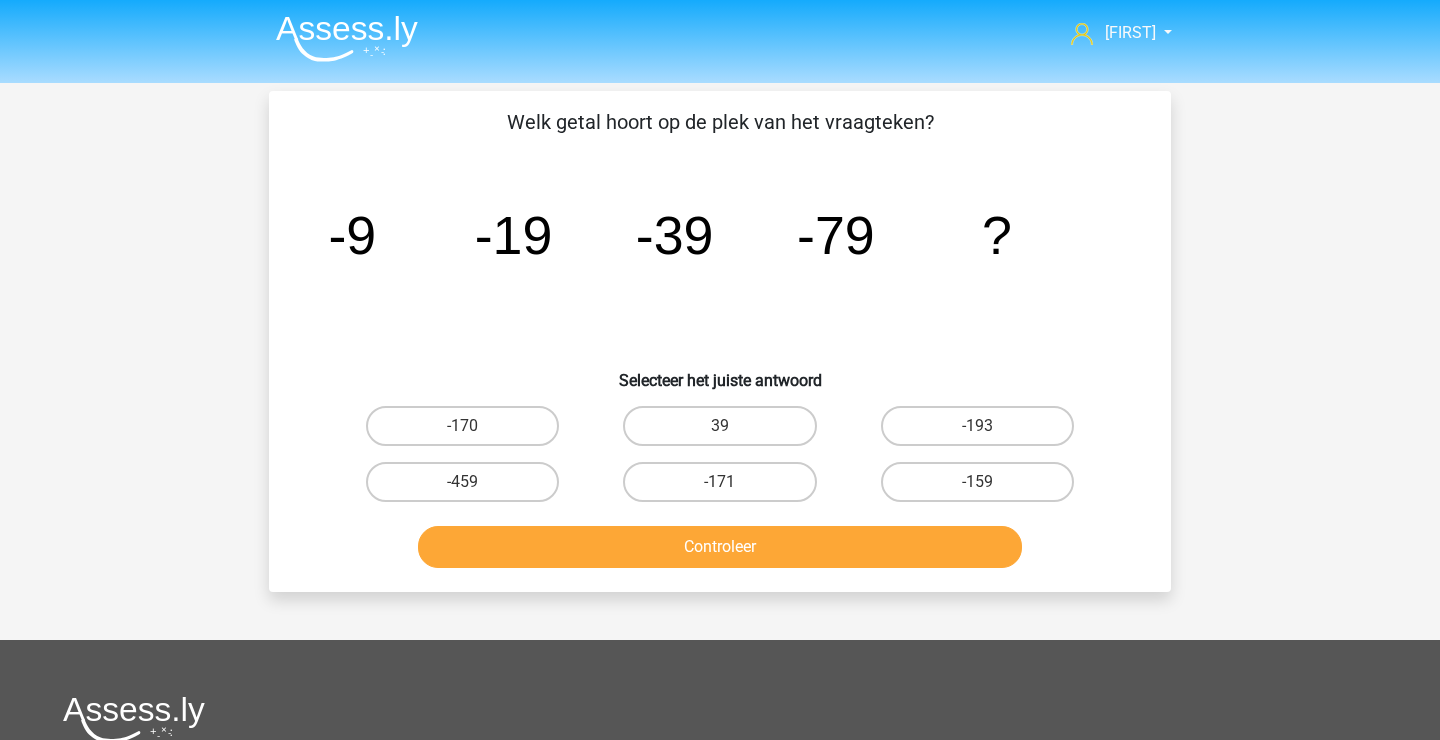 scroll, scrollTop: 0, scrollLeft: 0, axis: both 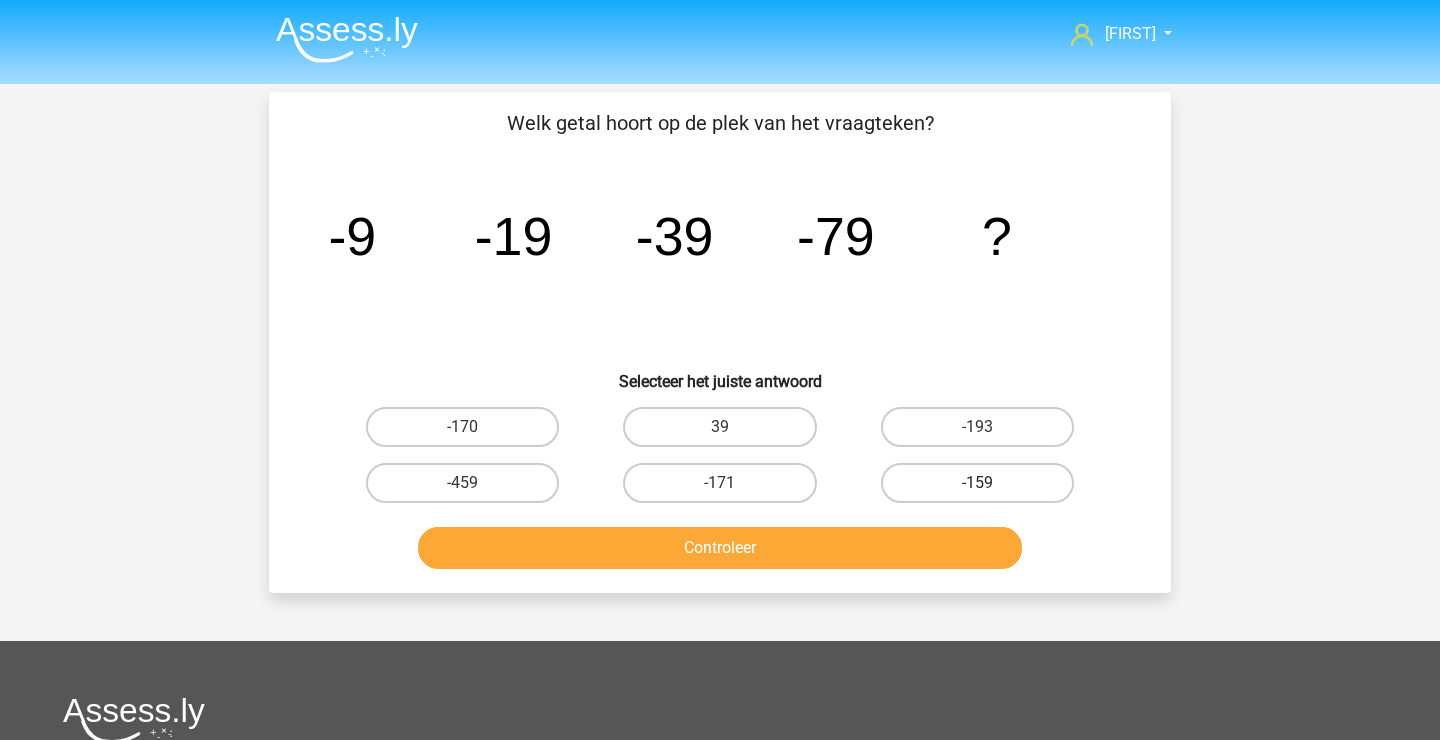 click on "-159" at bounding box center (977, 483) 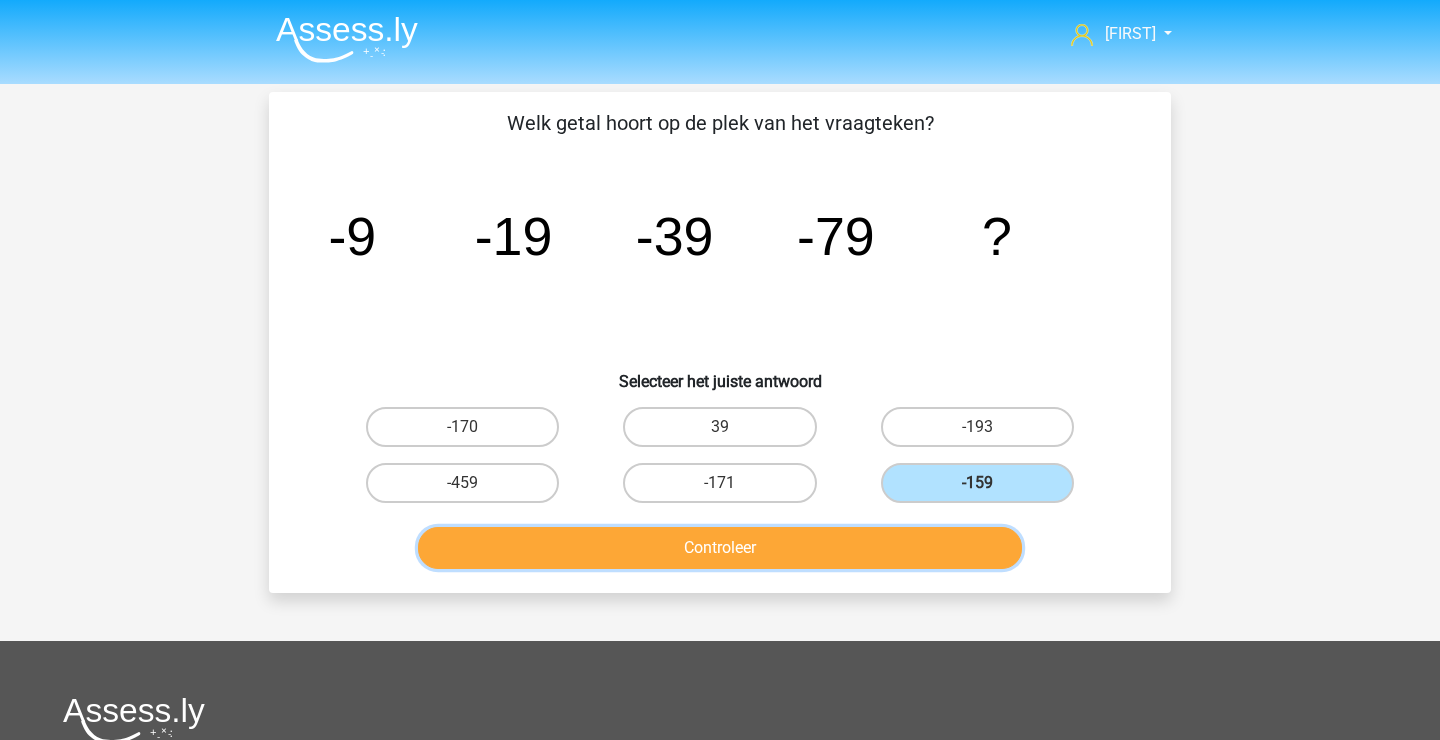 click on "Controleer" at bounding box center [720, 548] 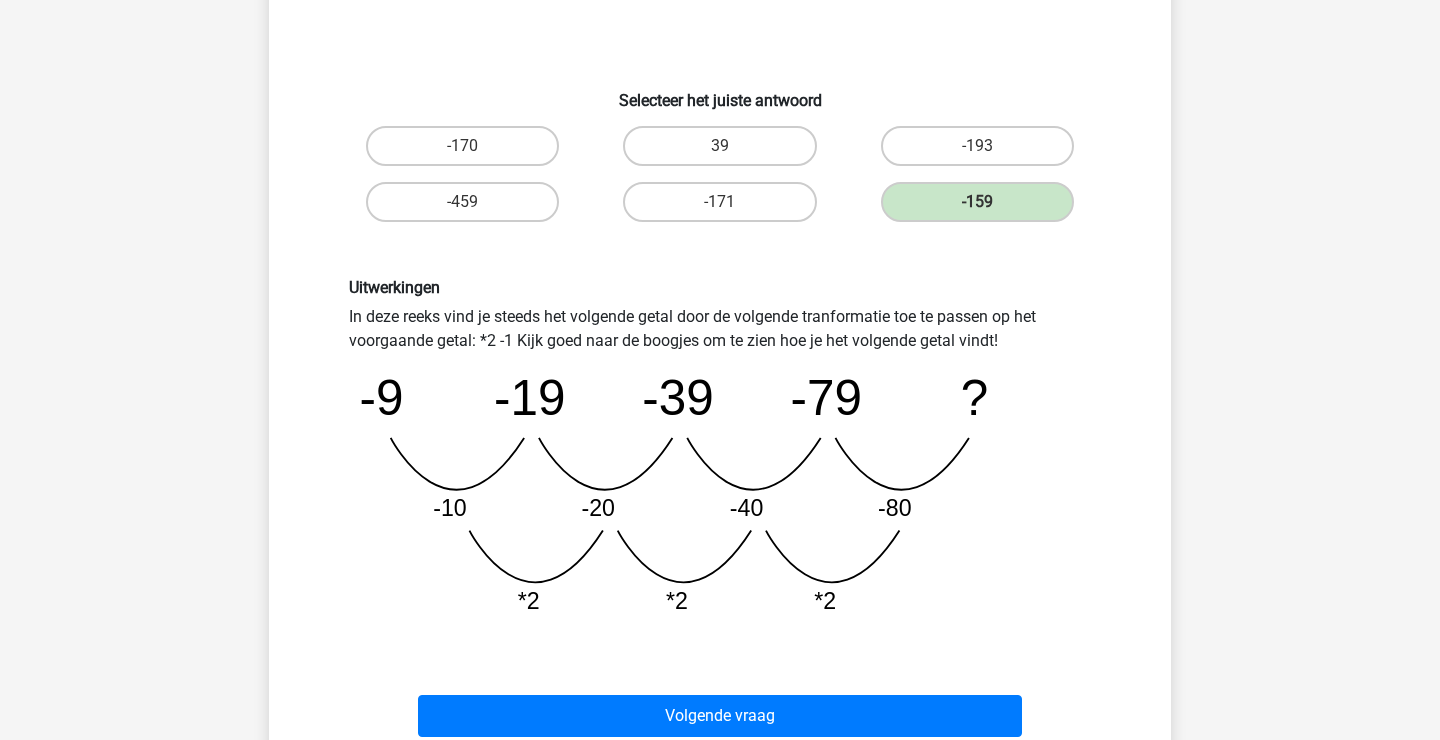 scroll, scrollTop: 288, scrollLeft: 0, axis: vertical 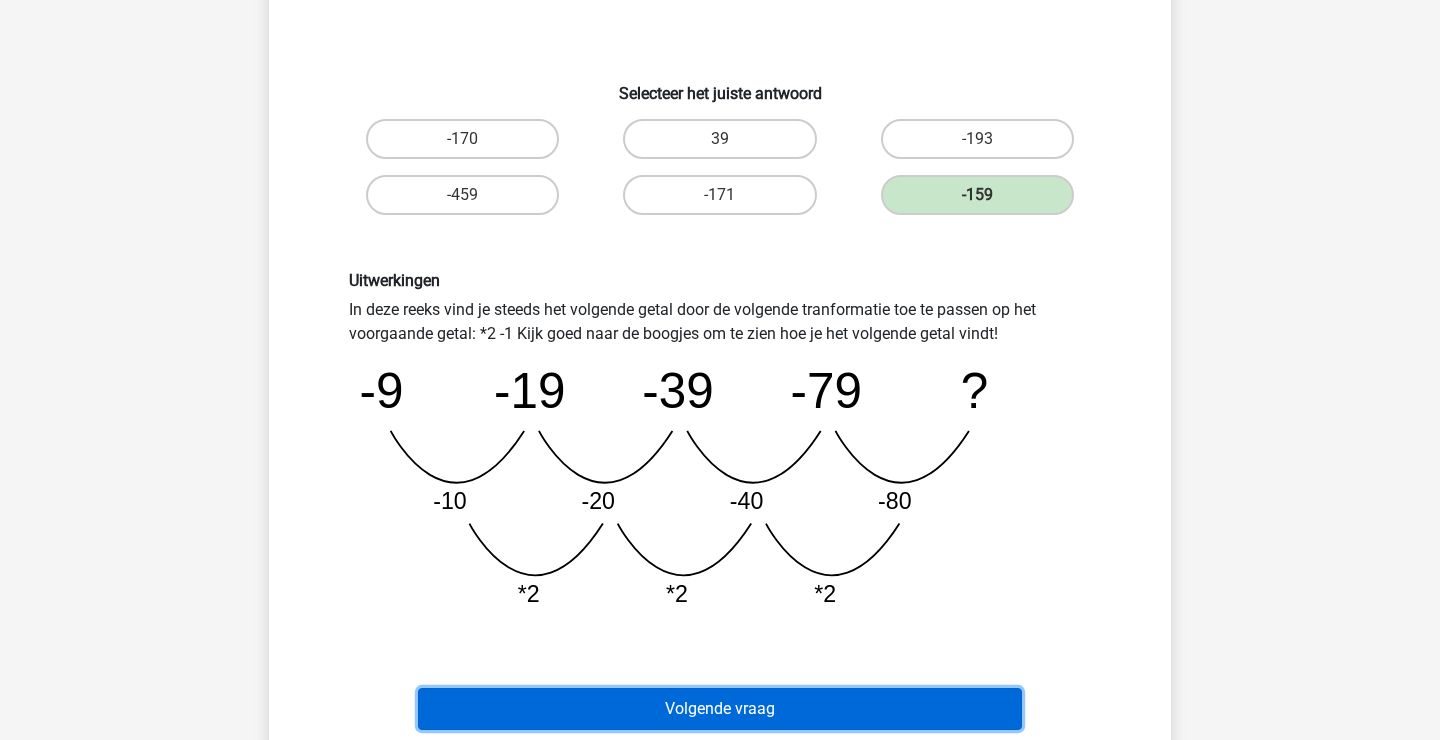 click on "Volgende vraag" at bounding box center (720, 709) 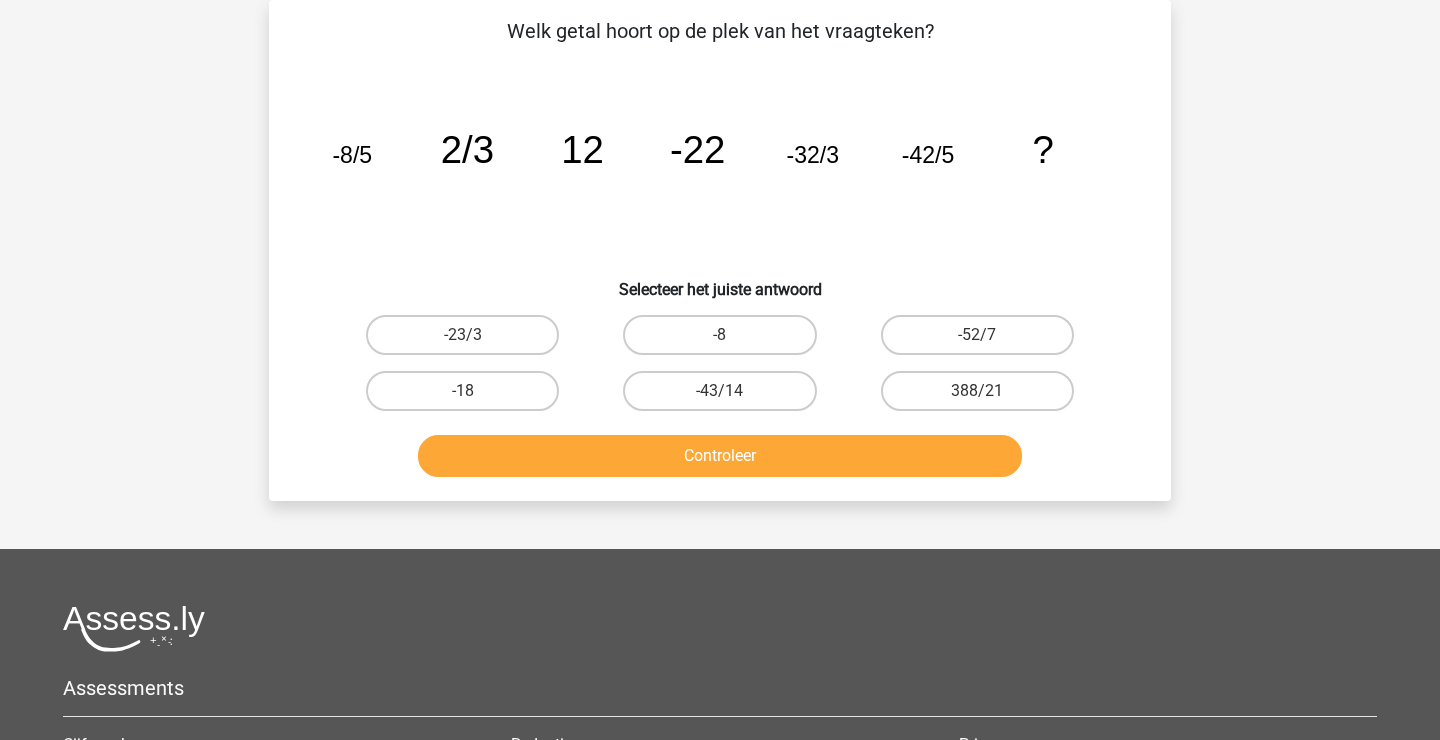 scroll, scrollTop: 92, scrollLeft: 0, axis: vertical 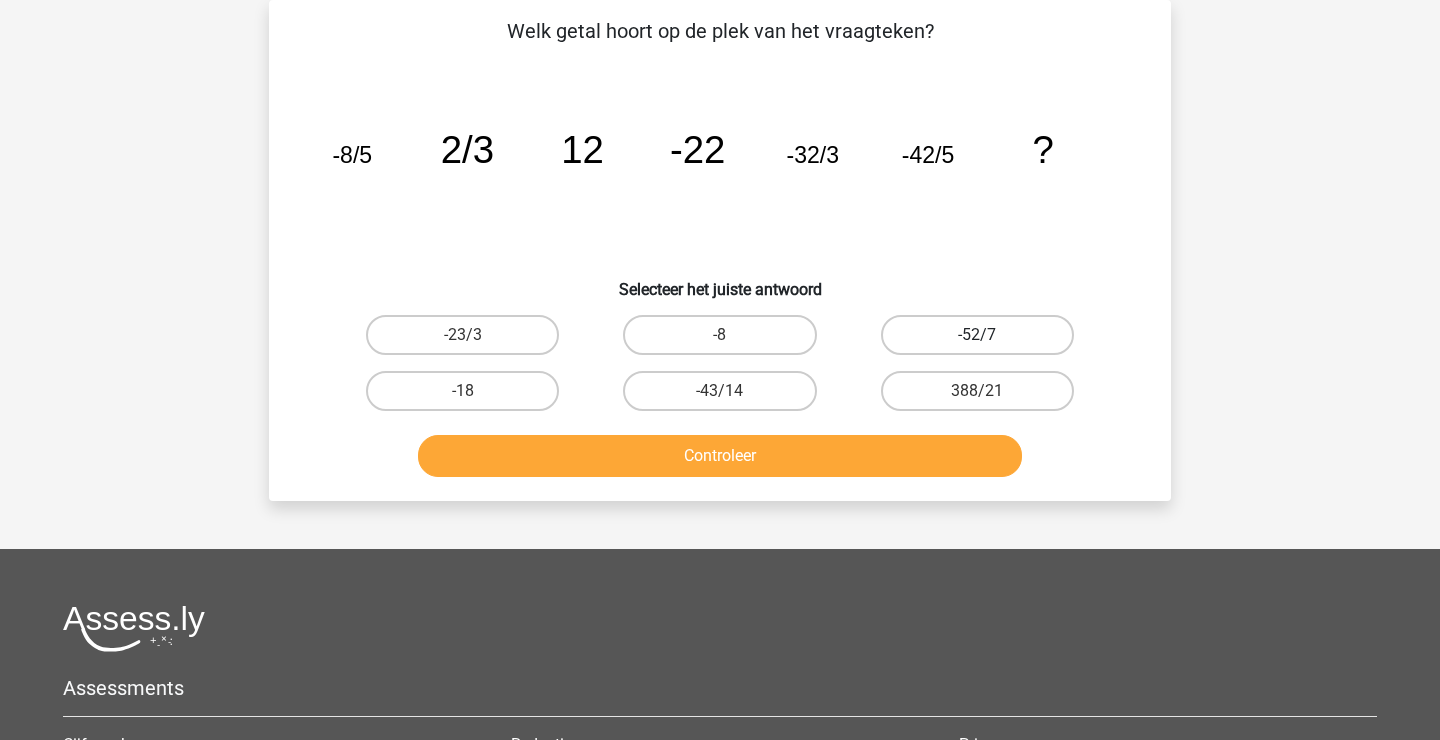 click on "-52/7" at bounding box center [977, 335] 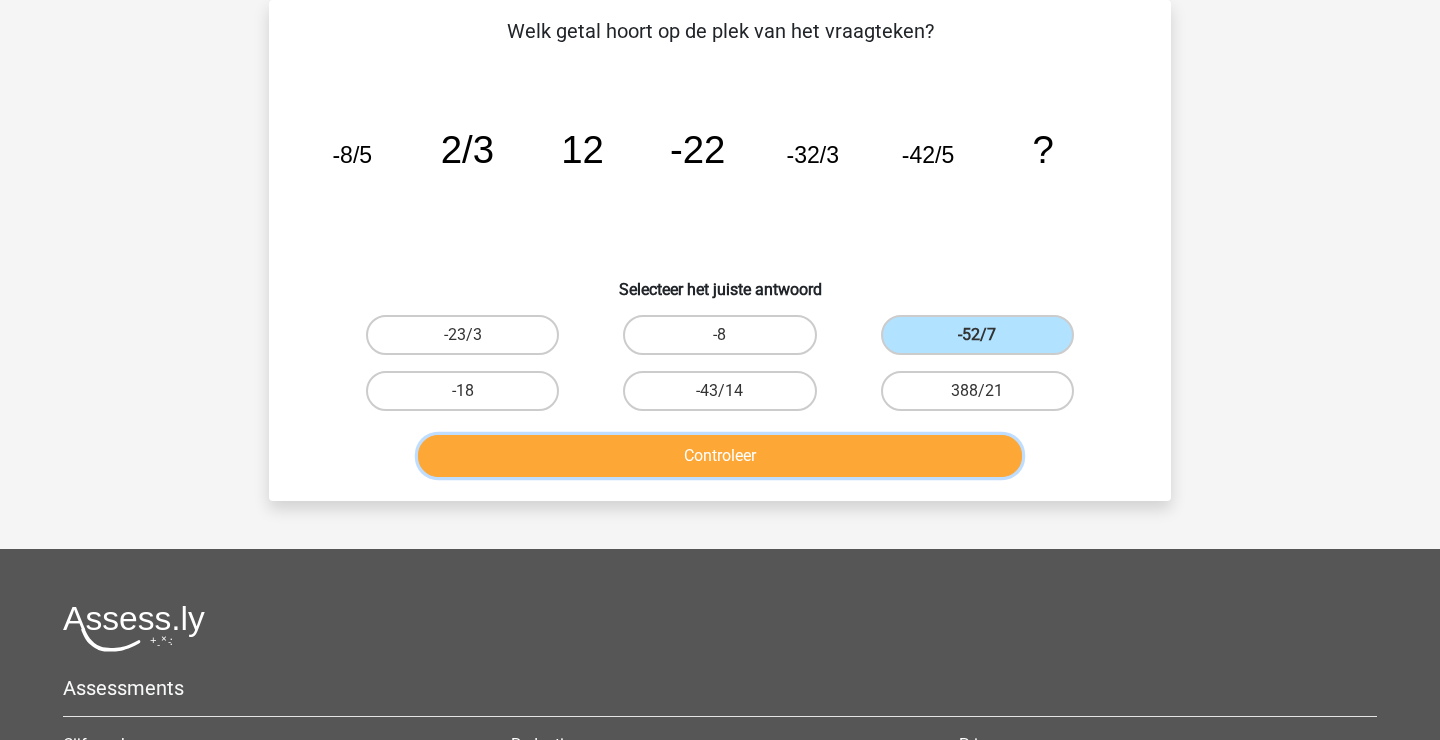 click on "Controleer" at bounding box center [720, 456] 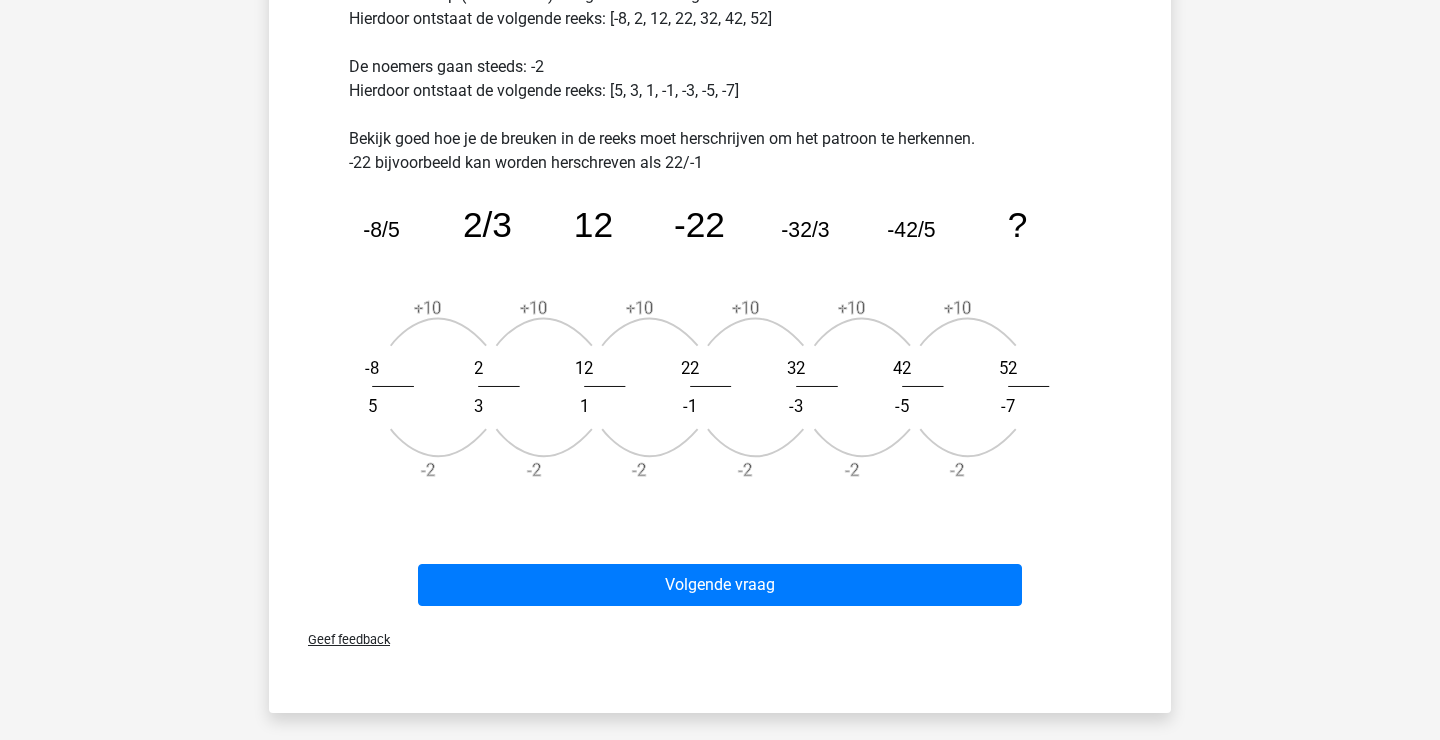 scroll, scrollTop: 628, scrollLeft: 0, axis: vertical 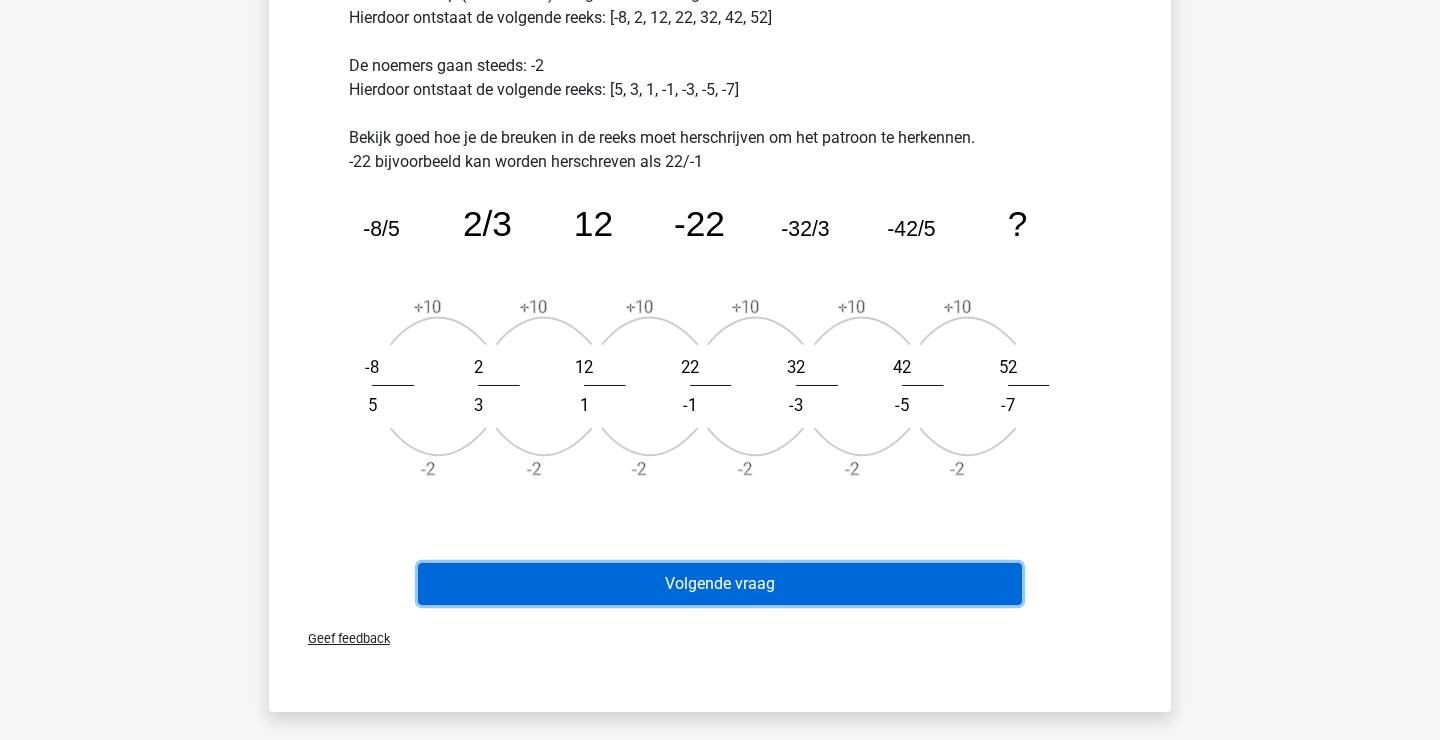 click on "Volgende vraag" at bounding box center [720, 584] 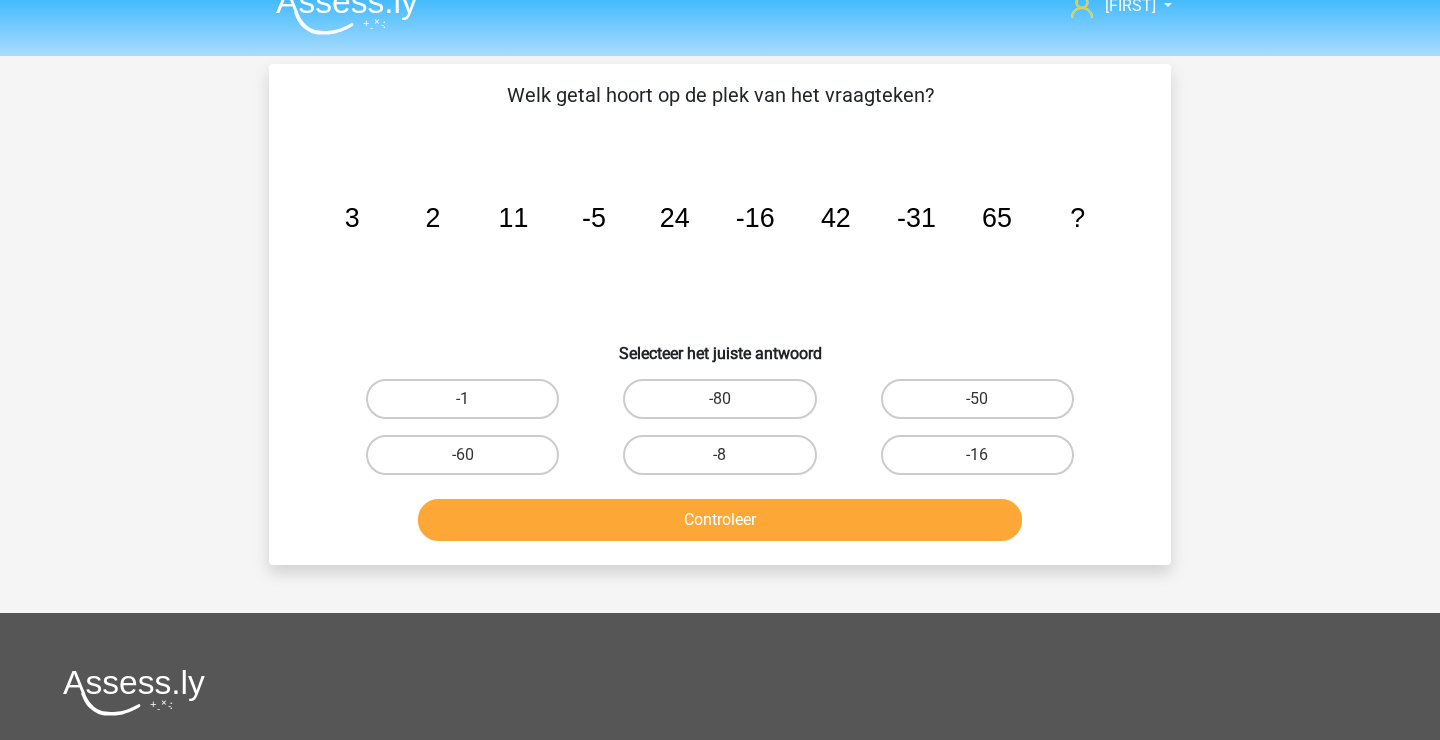 scroll, scrollTop: 21, scrollLeft: 0, axis: vertical 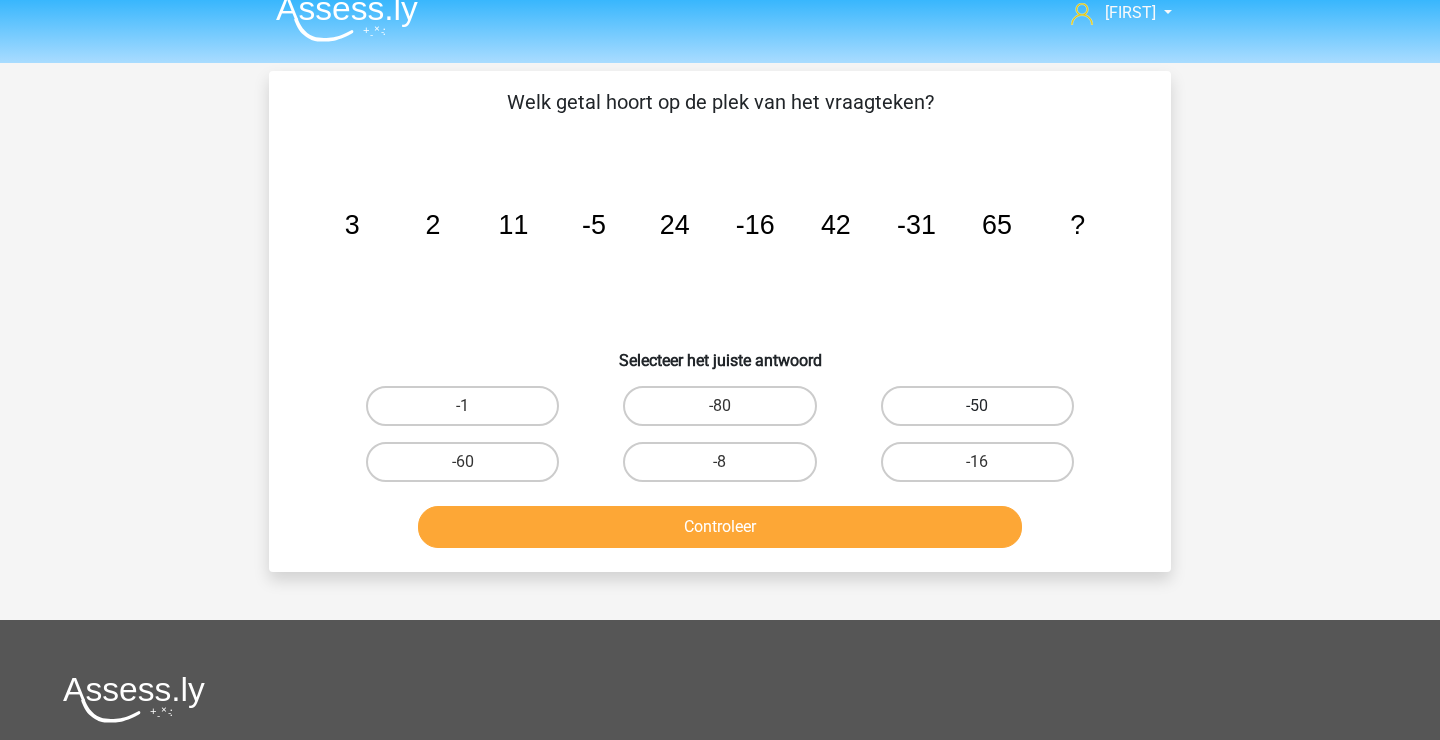 click on "-50" at bounding box center (977, 406) 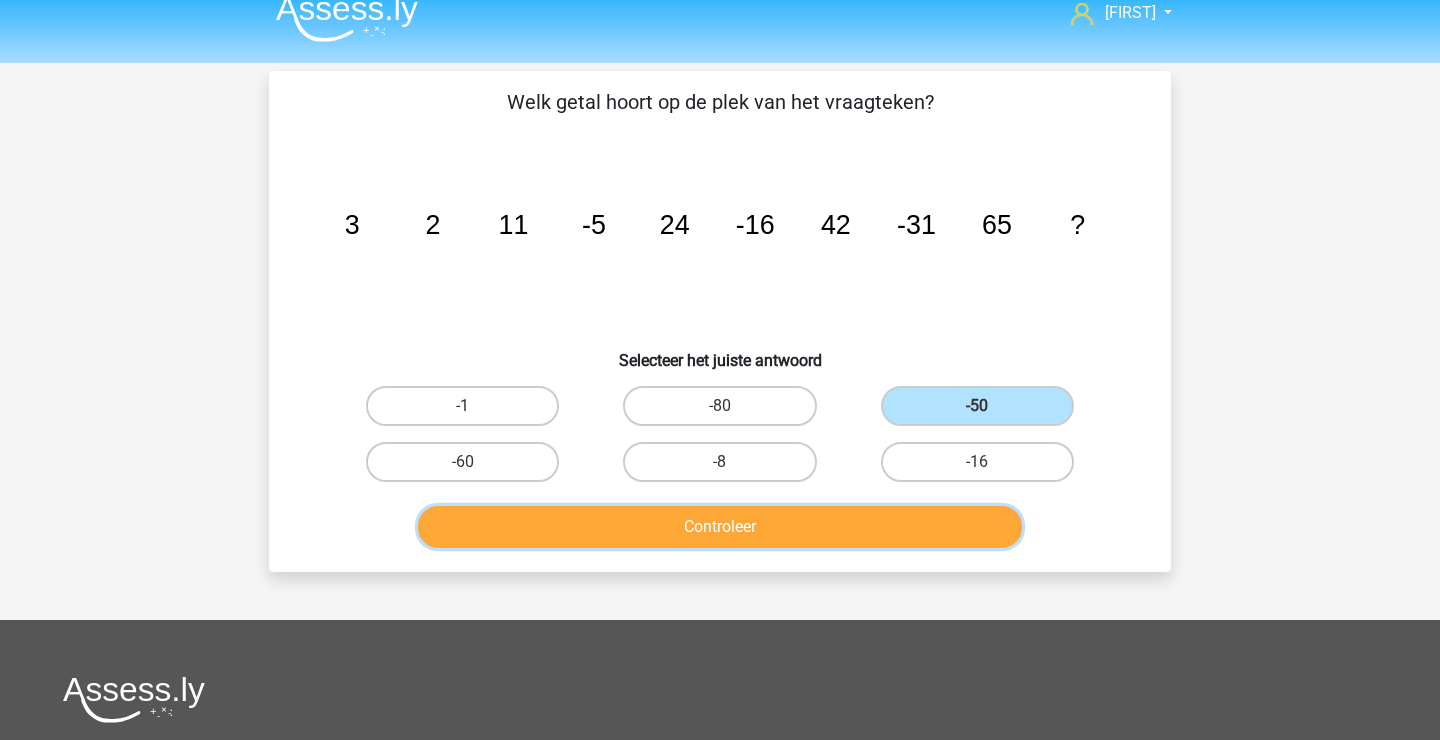 click on "Controleer" at bounding box center [720, 527] 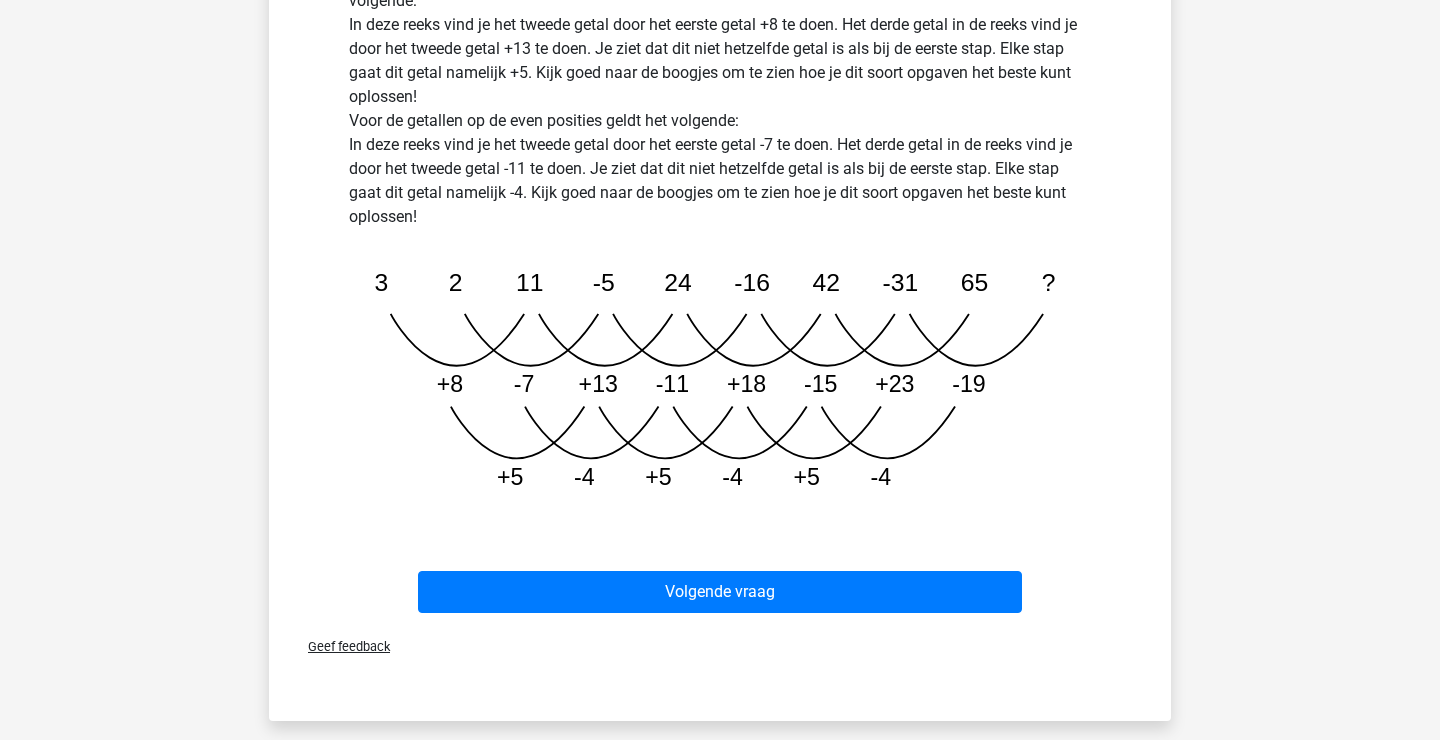 scroll, scrollTop: 675, scrollLeft: 0, axis: vertical 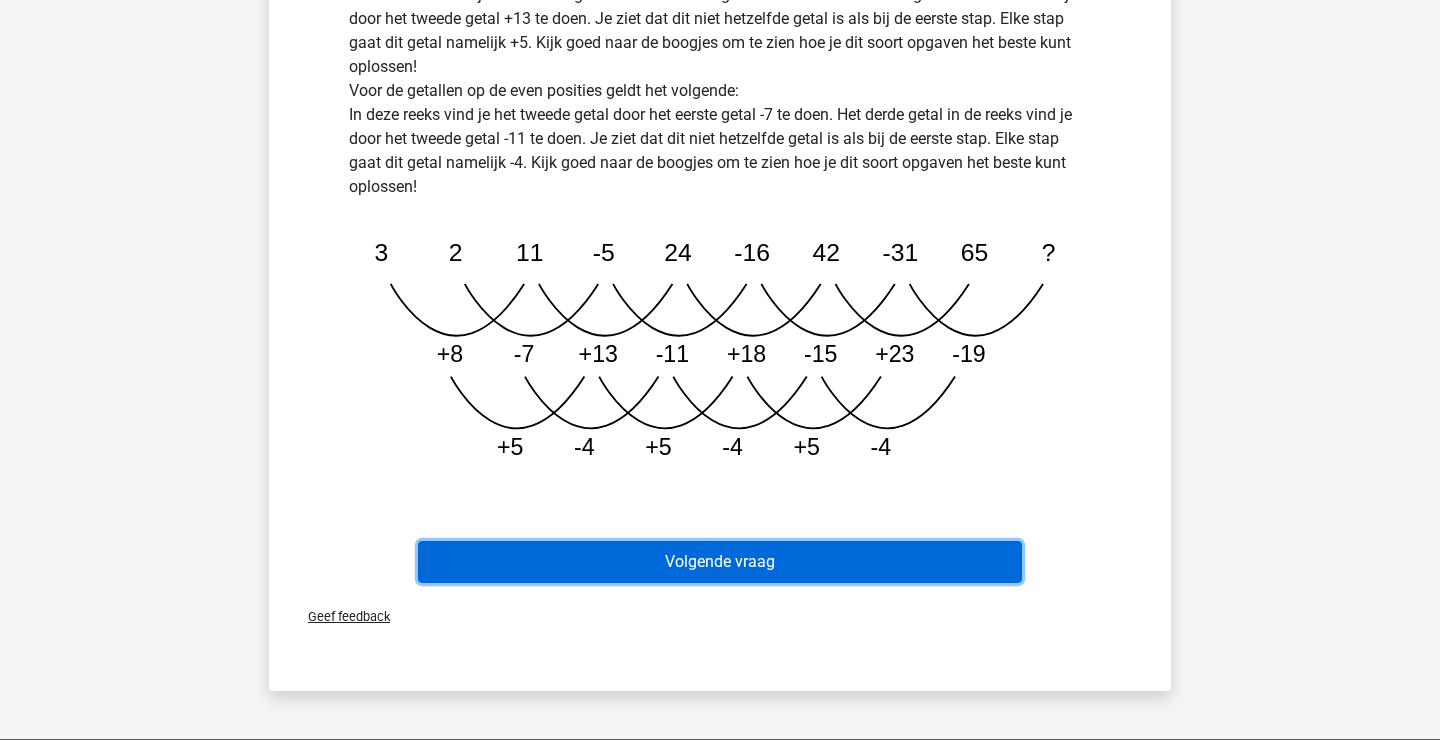 click on "Volgende vraag" at bounding box center (720, 562) 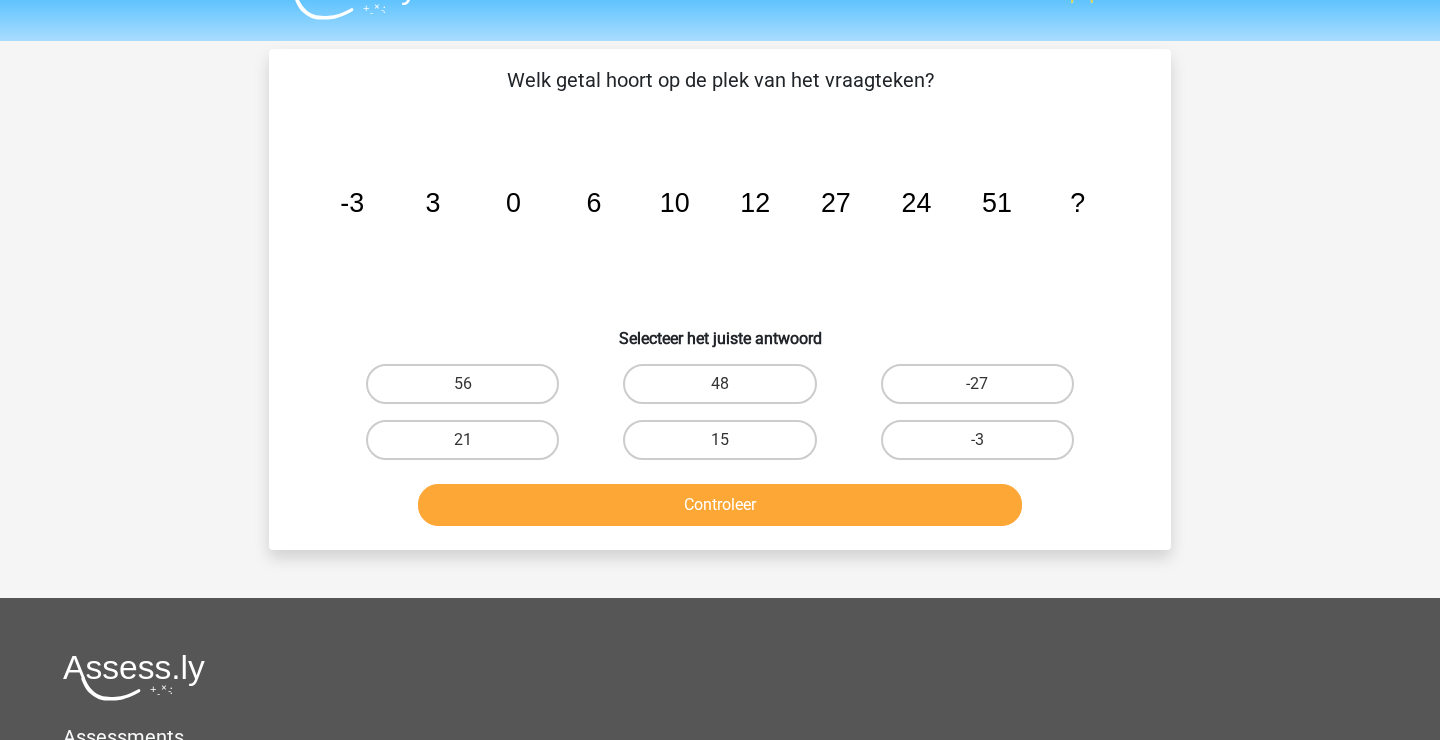 scroll, scrollTop: 42, scrollLeft: 0, axis: vertical 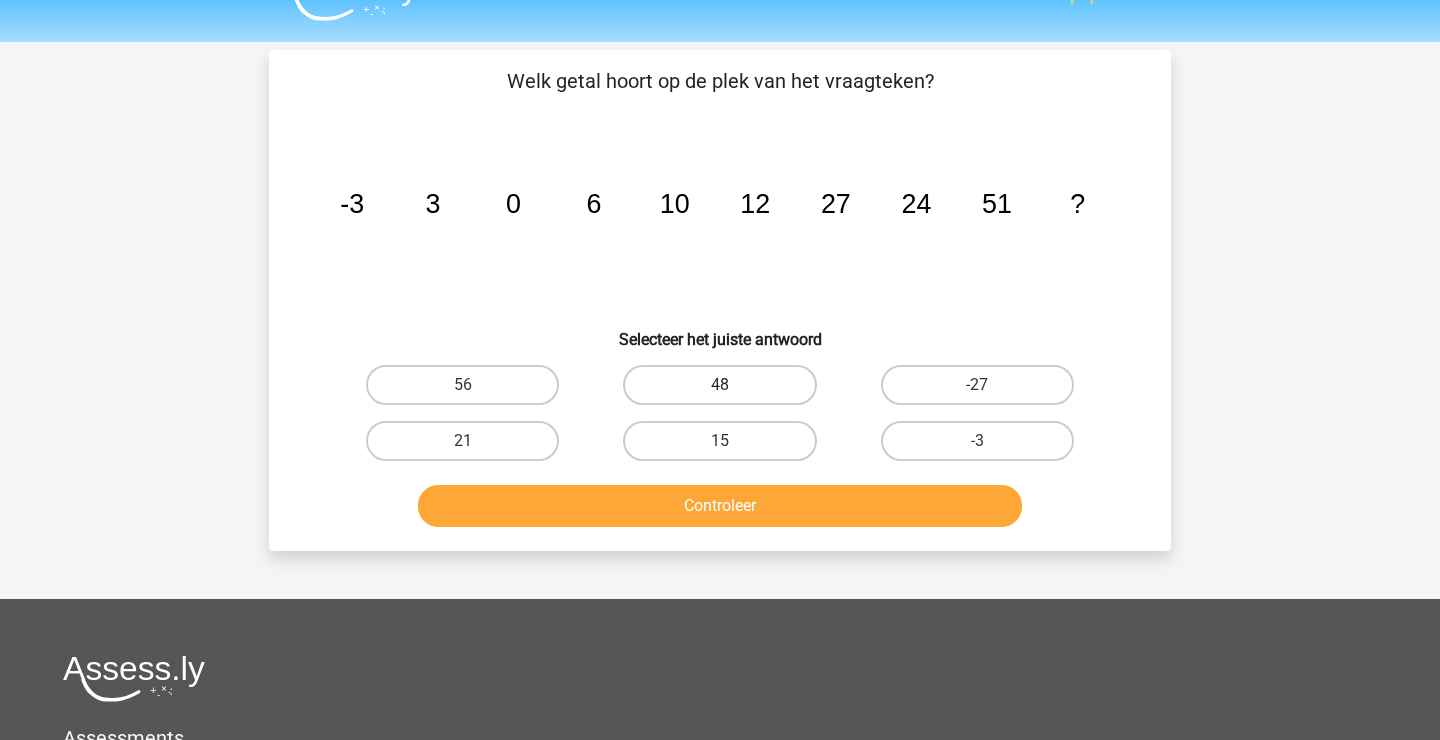 click on "48" at bounding box center (719, 385) 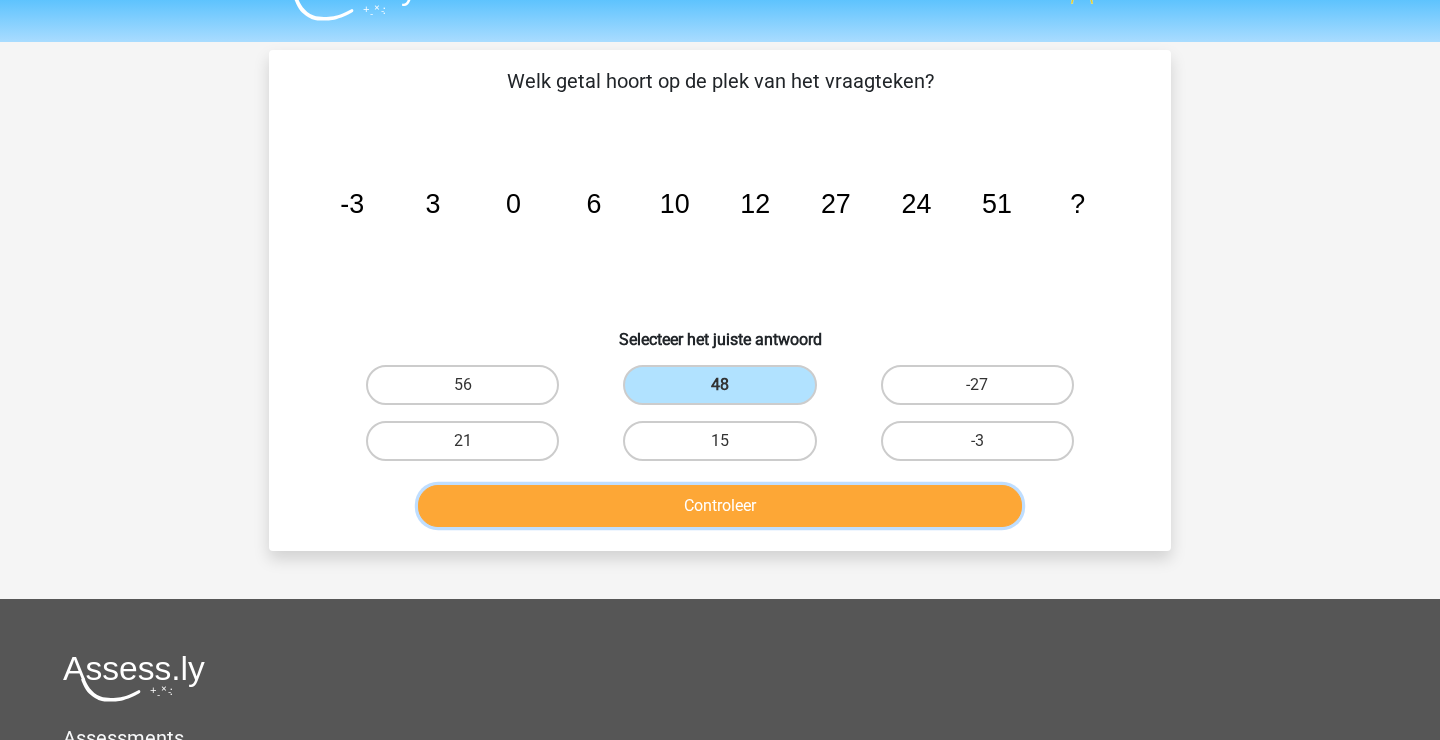 click on "Controleer" at bounding box center (720, 506) 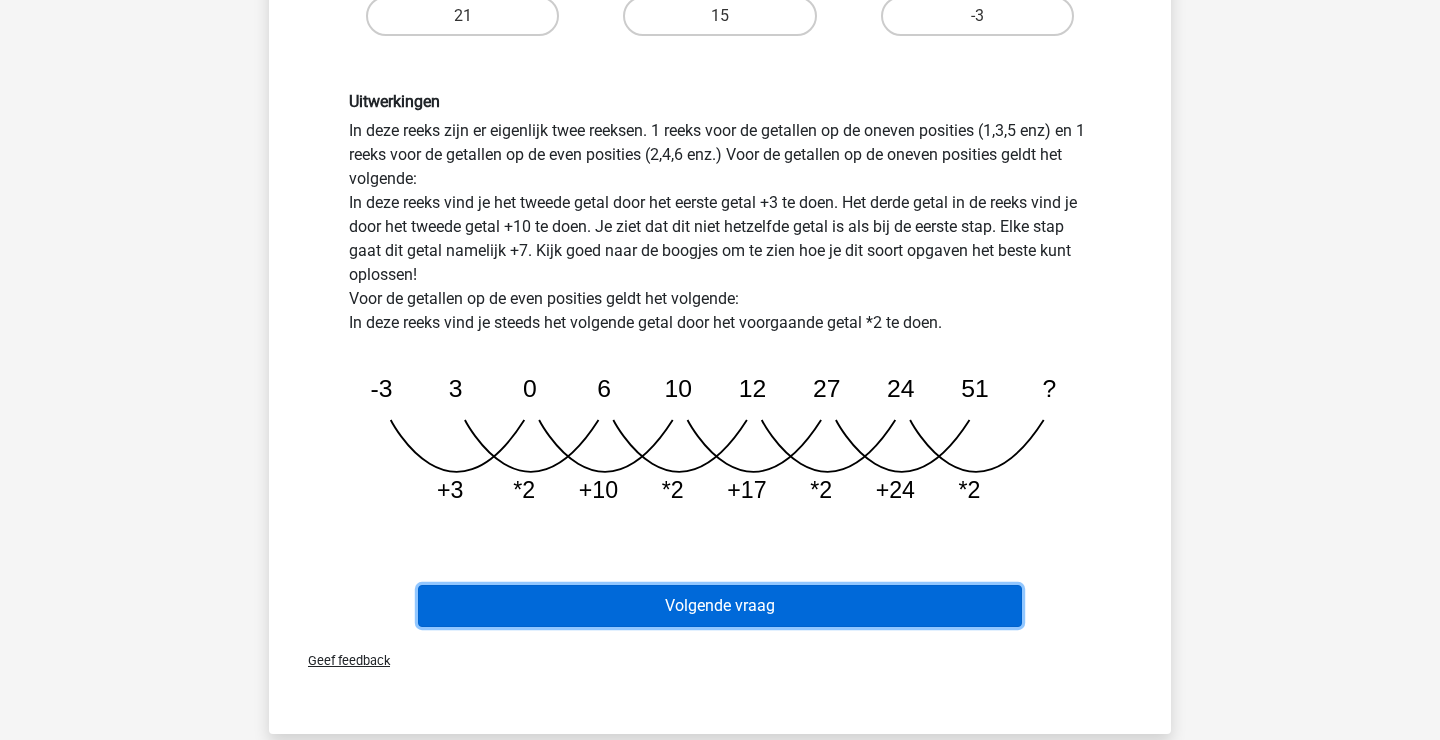 click on "Volgende vraag" at bounding box center [720, 606] 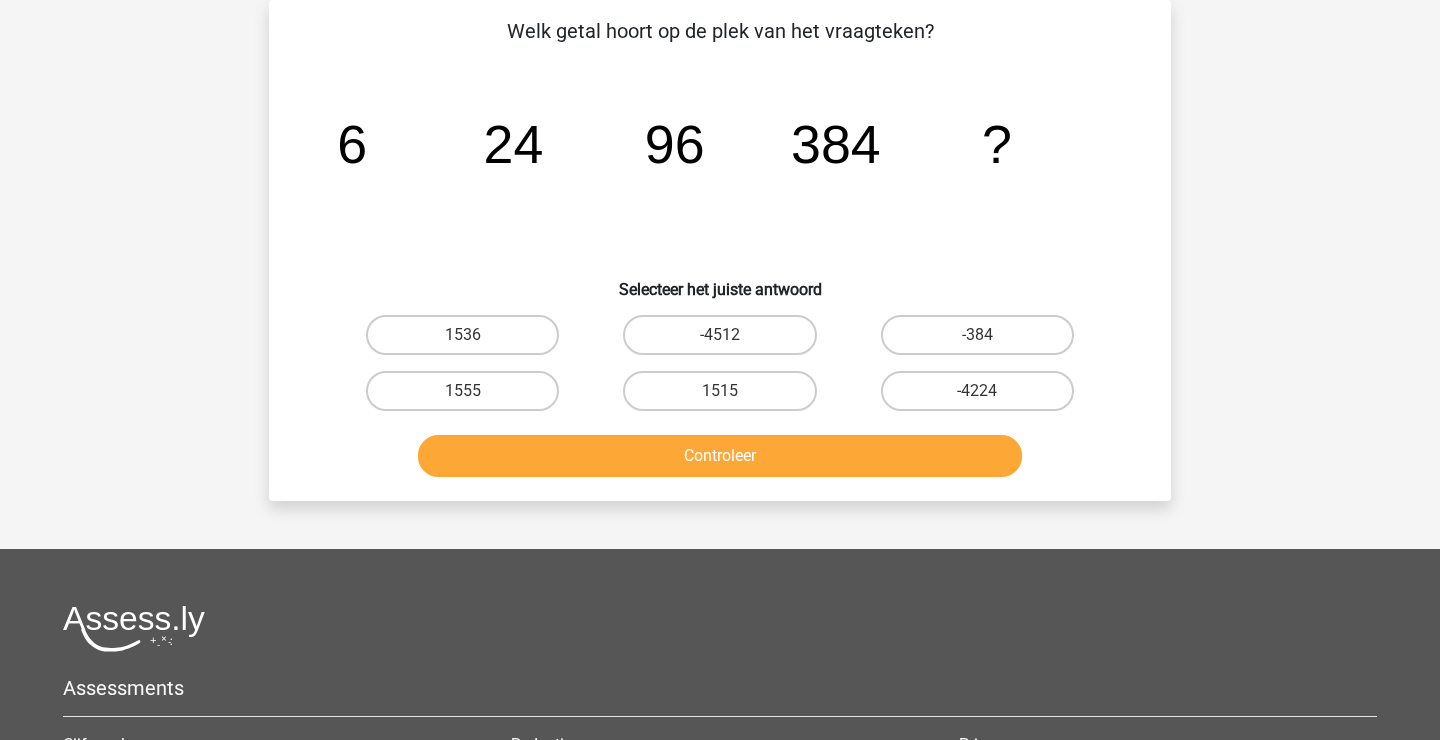 scroll, scrollTop: 92, scrollLeft: 0, axis: vertical 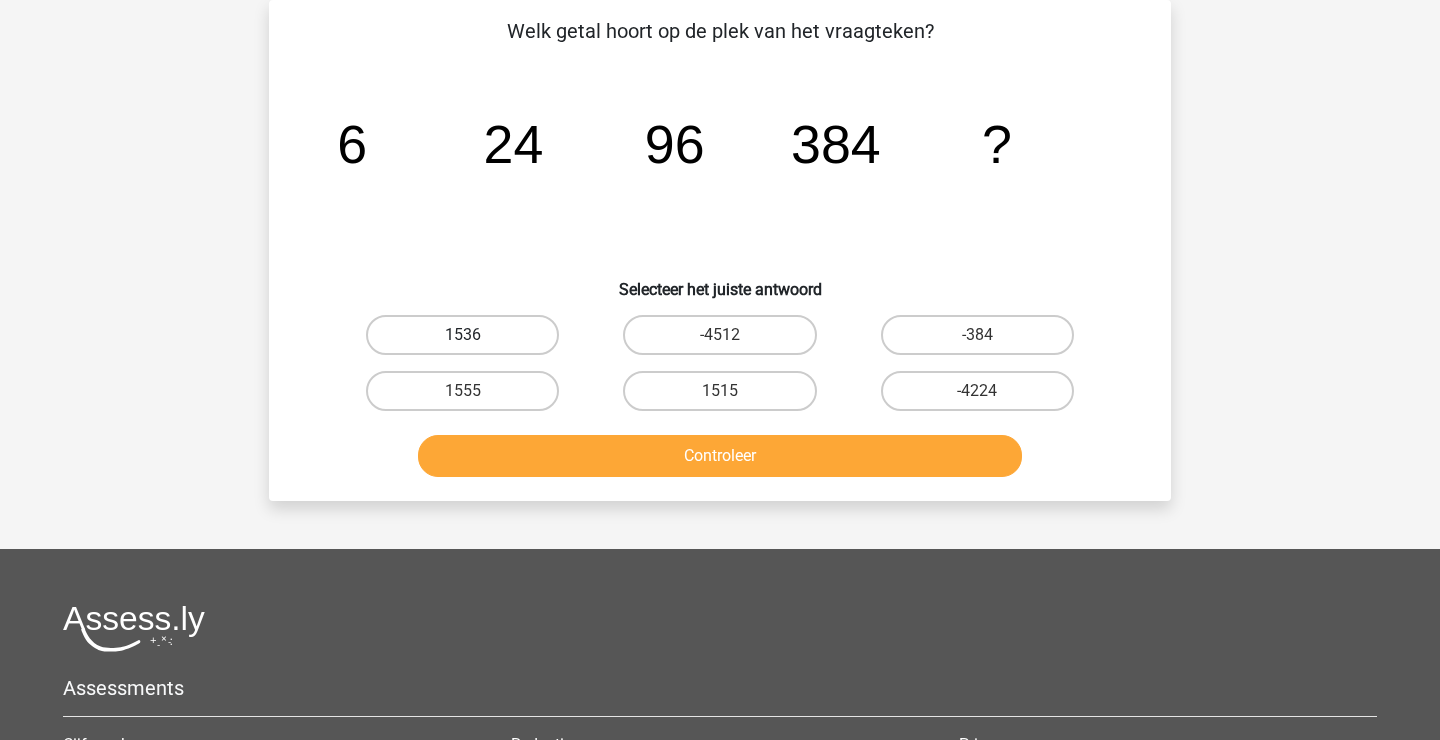 click on "1536" at bounding box center (462, 335) 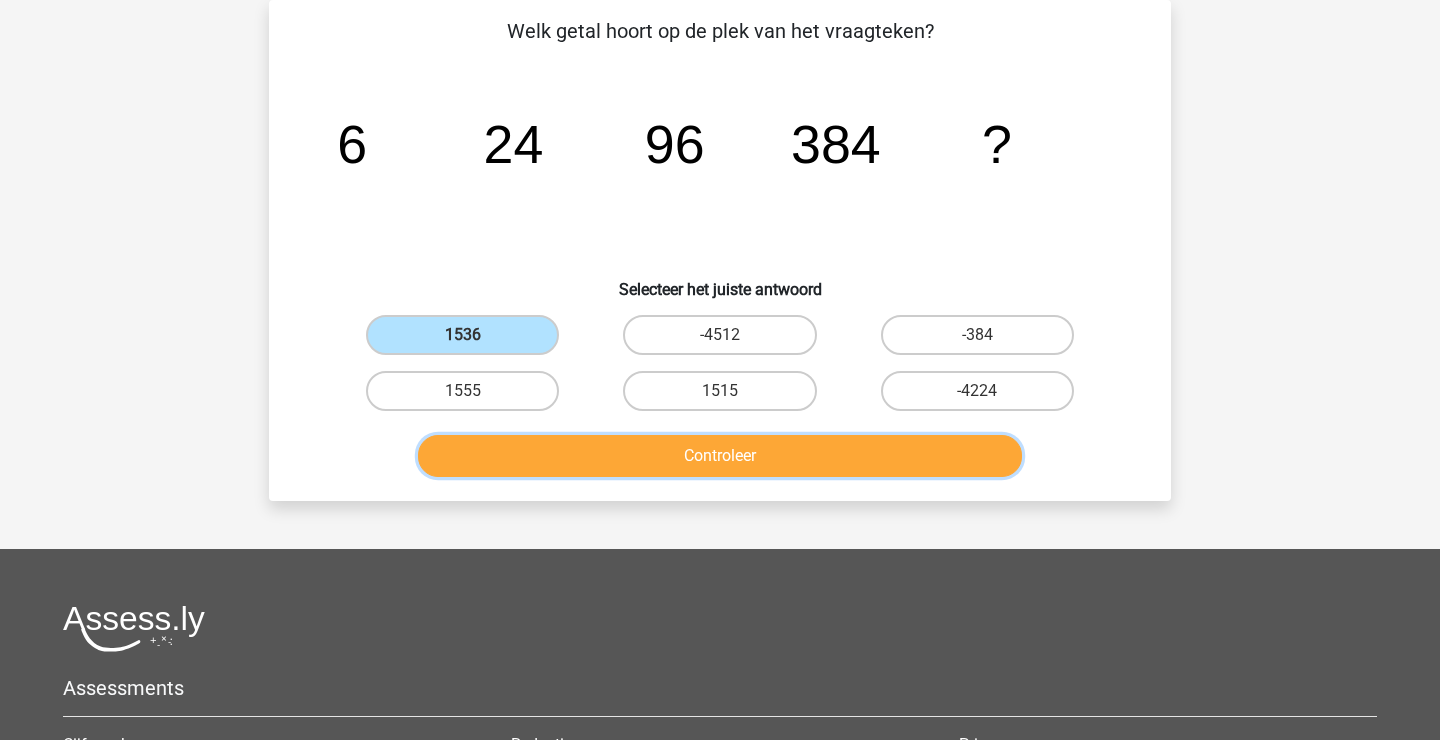 click on "Controleer" at bounding box center [720, 456] 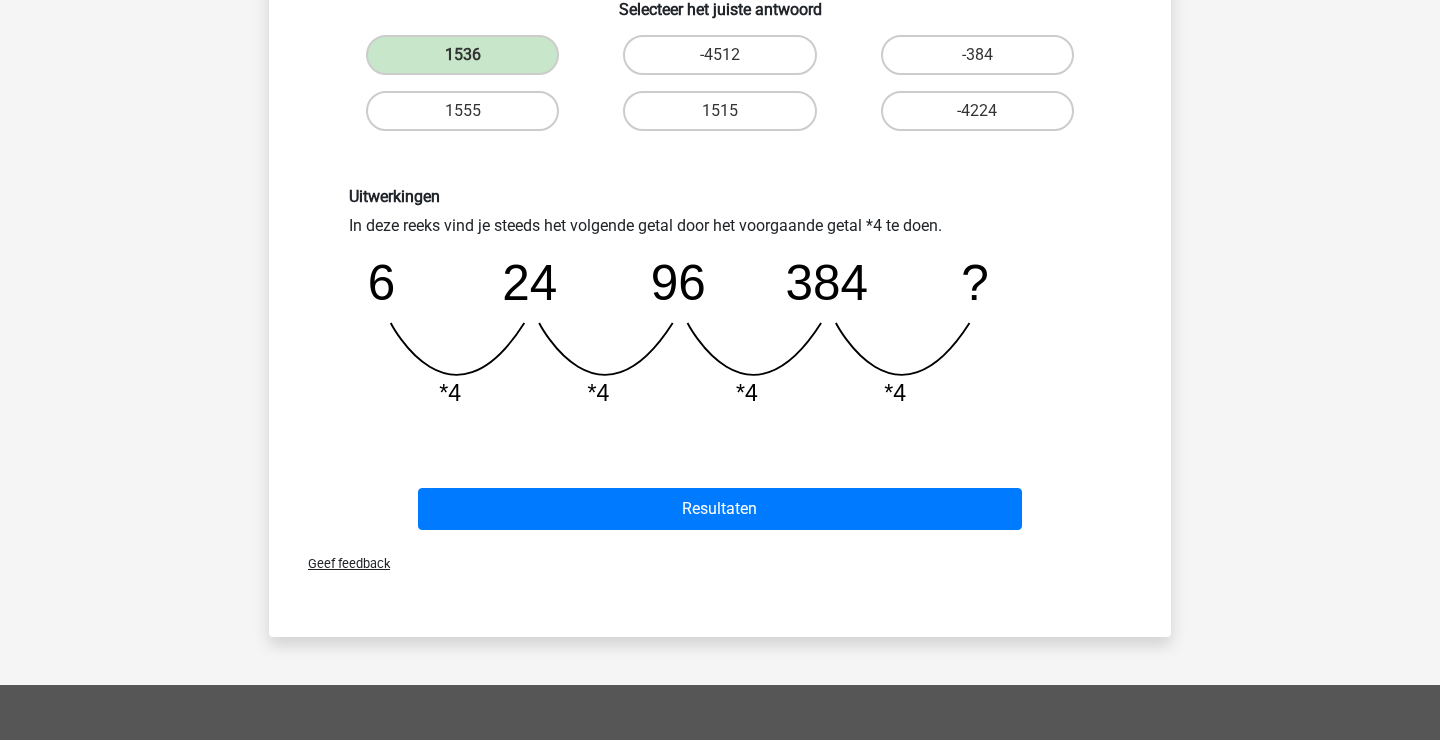 scroll, scrollTop: 375, scrollLeft: 0, axis: vertical 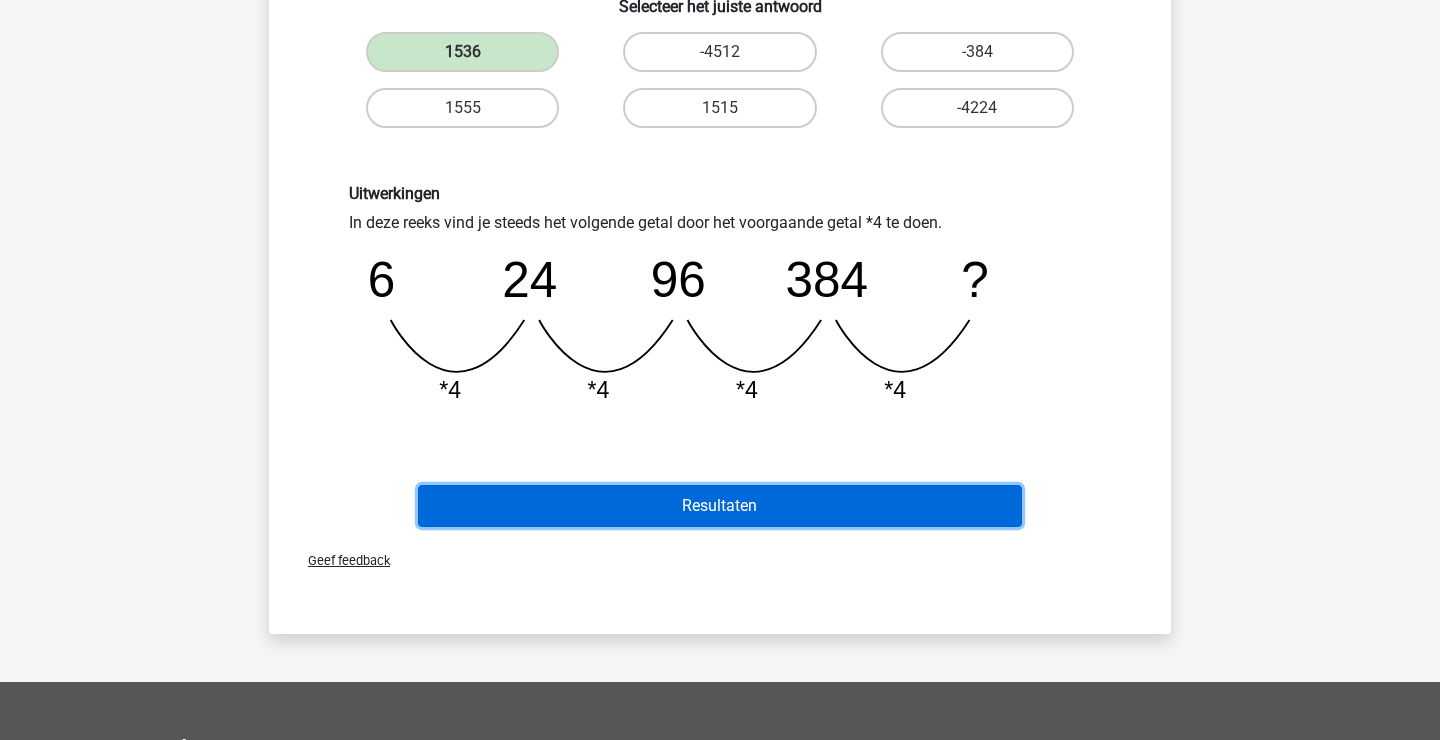 click on "Resultaten" at bounding box center [720, 506] 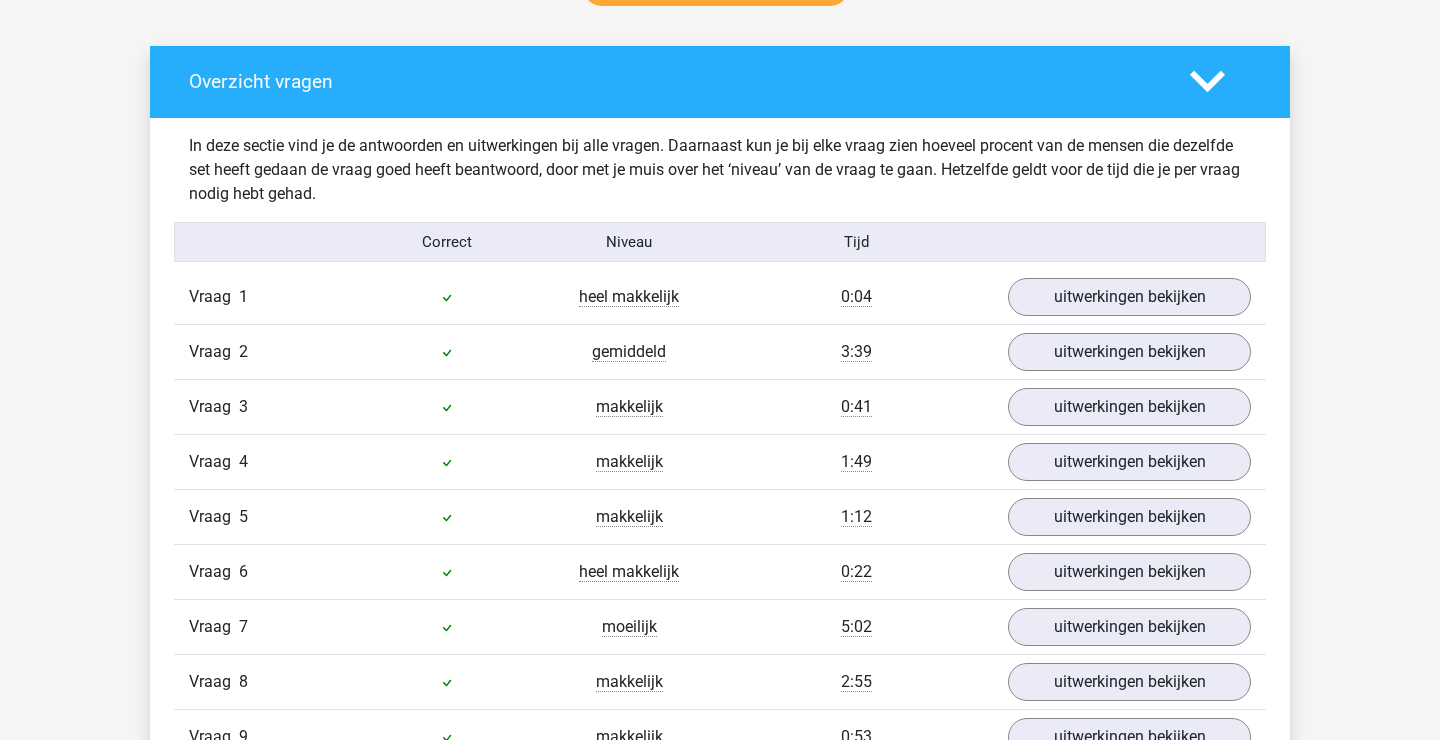 scroll, scrollTop: 1112, scrollLeft: 0, axis: vertical 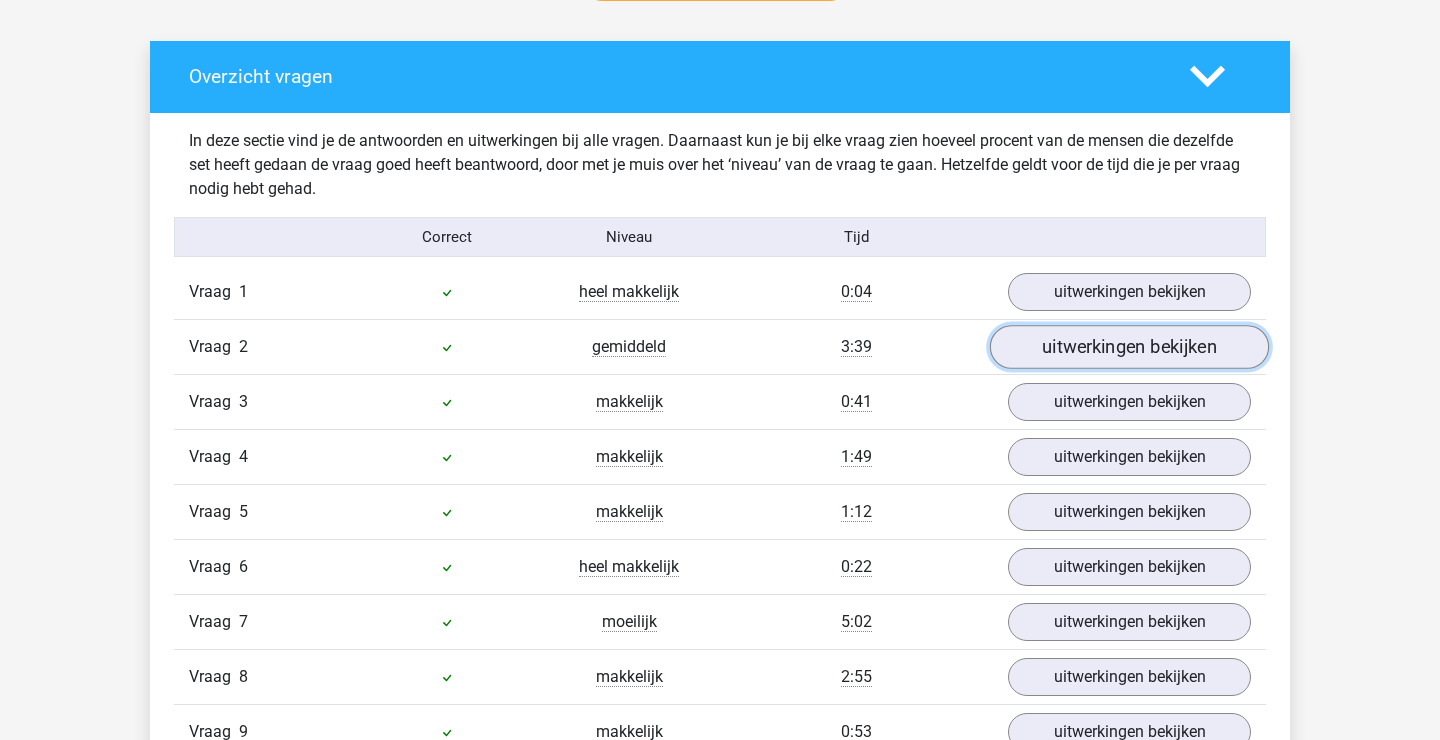 click on "uitwerkingen bekijken" at bounding box center (1129, 347) 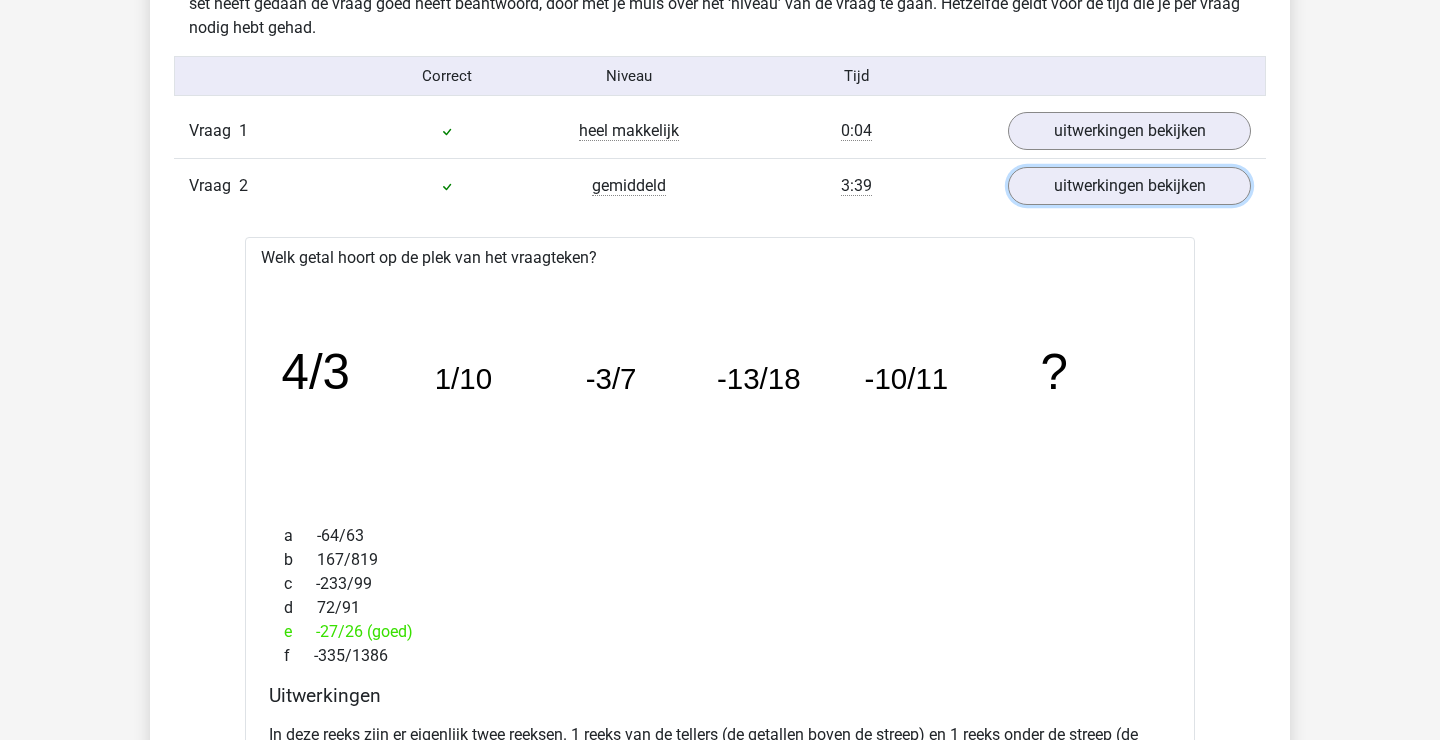 scroll, scrollTop: 1274, scrollLeft: 0, axis: vertical 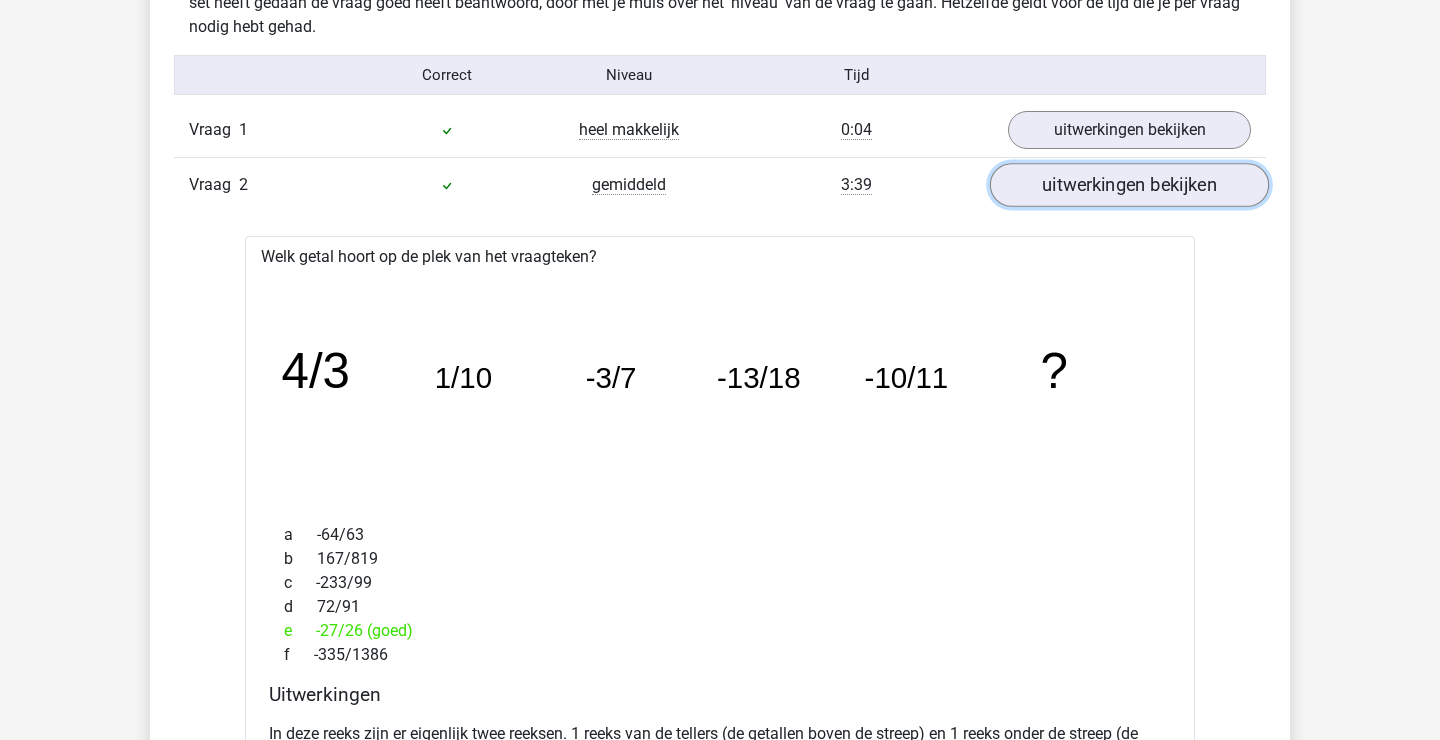 click on "uitwerkingen bekijken" at bounding box center [1129, 185] 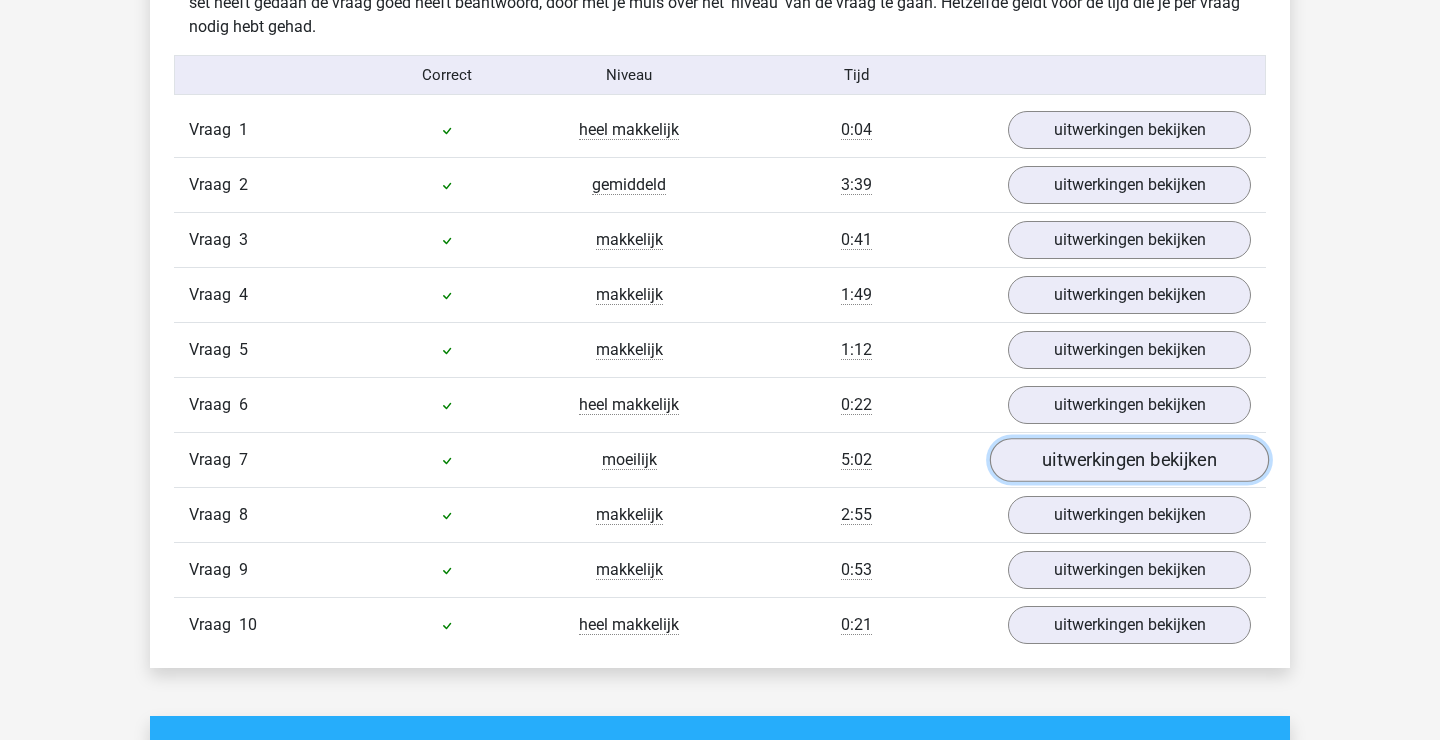 click on "uitwerkingen bekijken" at bounding box center (1129, 460) 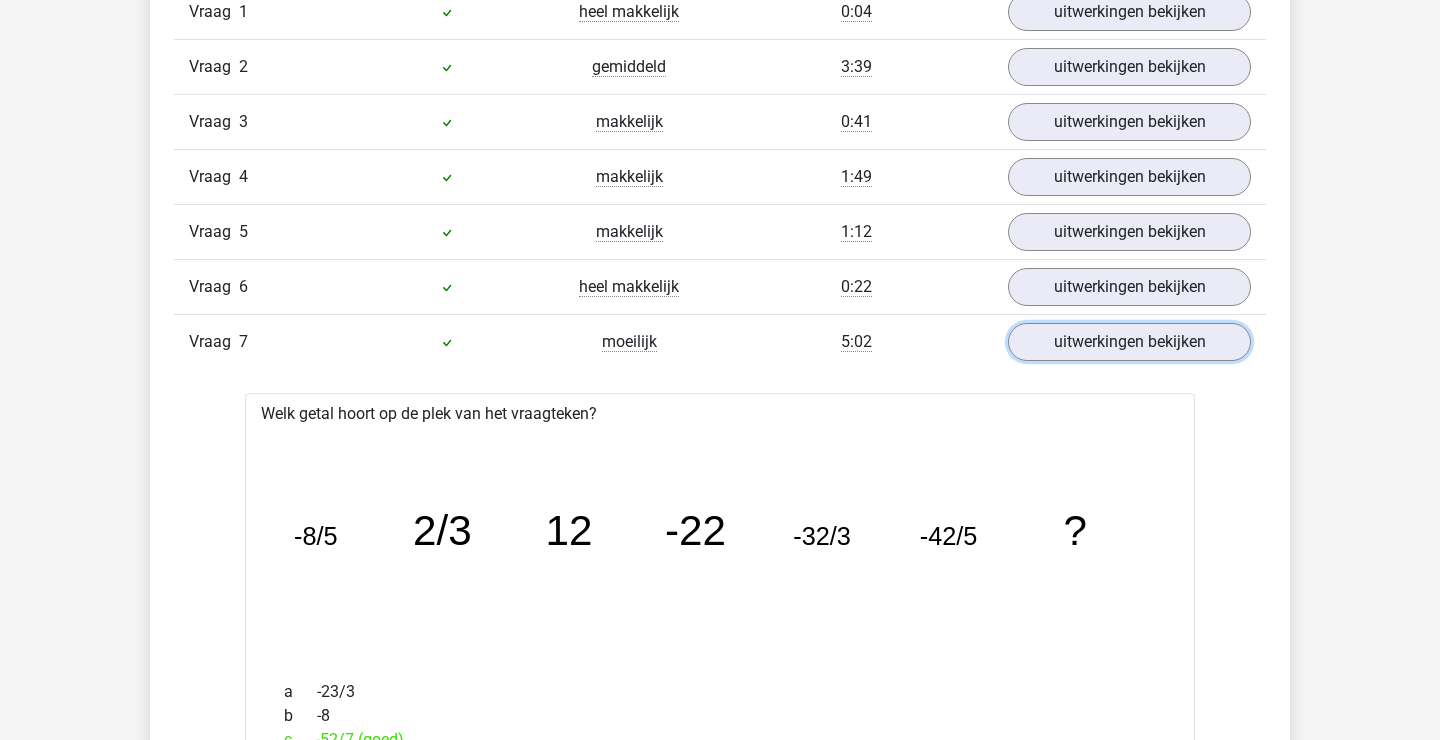 scroll, scrollTop: 1377, scrollLeft: 0, axis: vertical 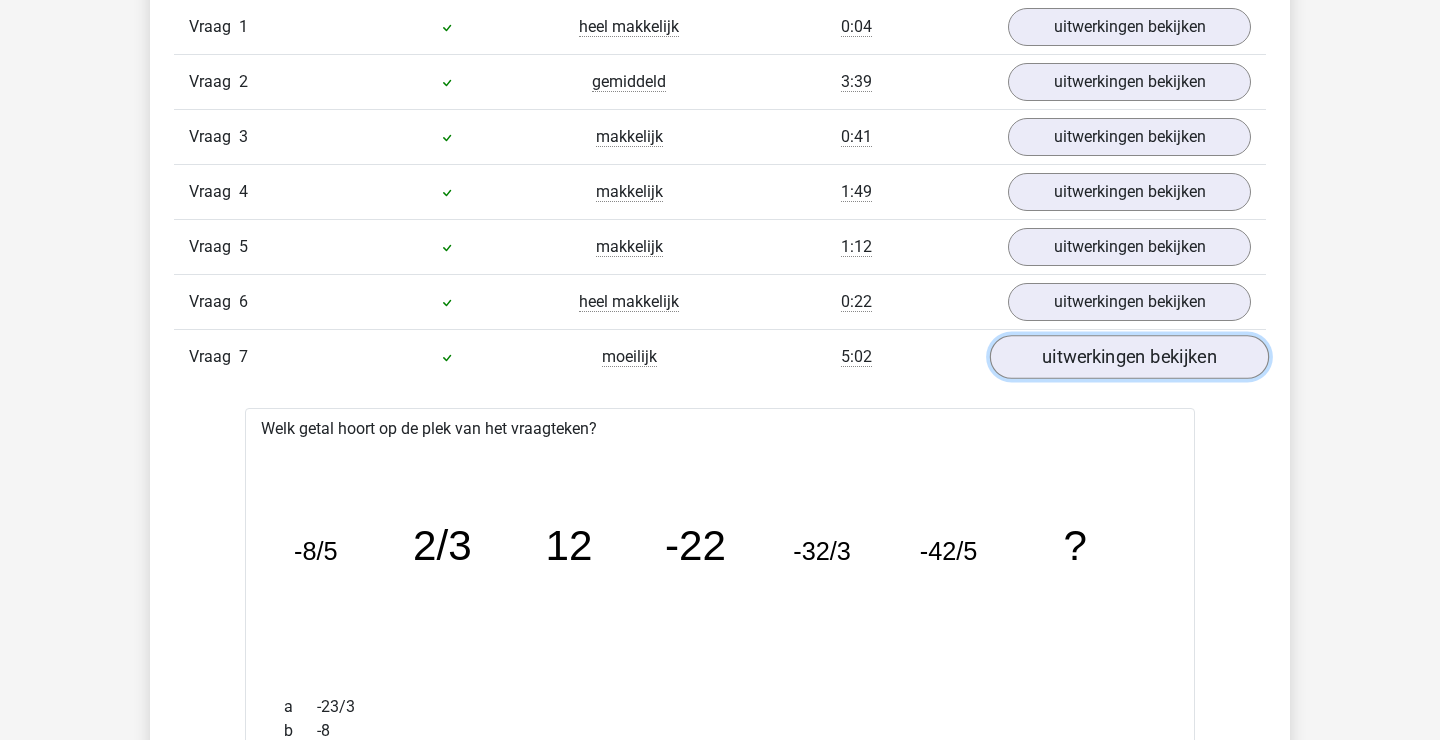click on "uitwerkingen bekijken" at bounding box center [1129, 357] 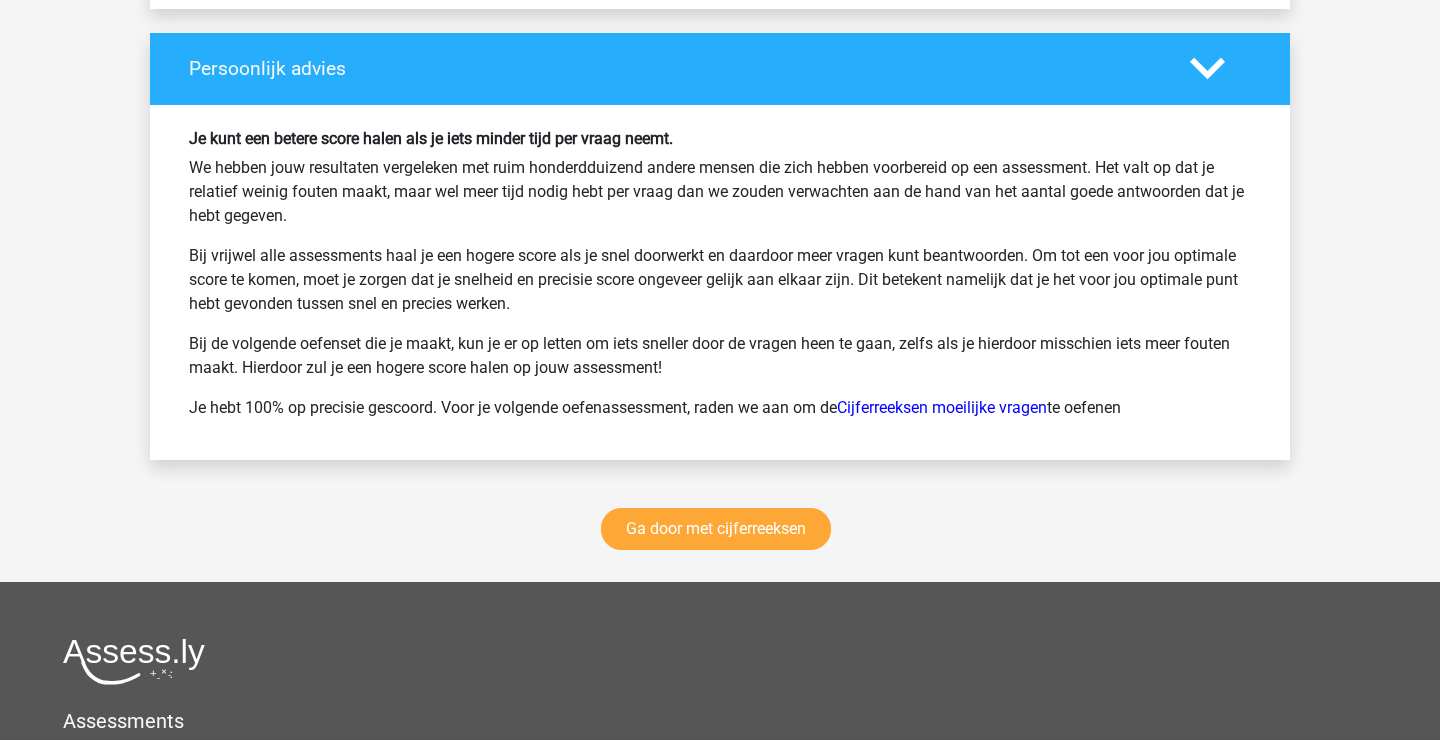 scroll, scrollTop: 2658, scrollLeft: 0, axis: vertical 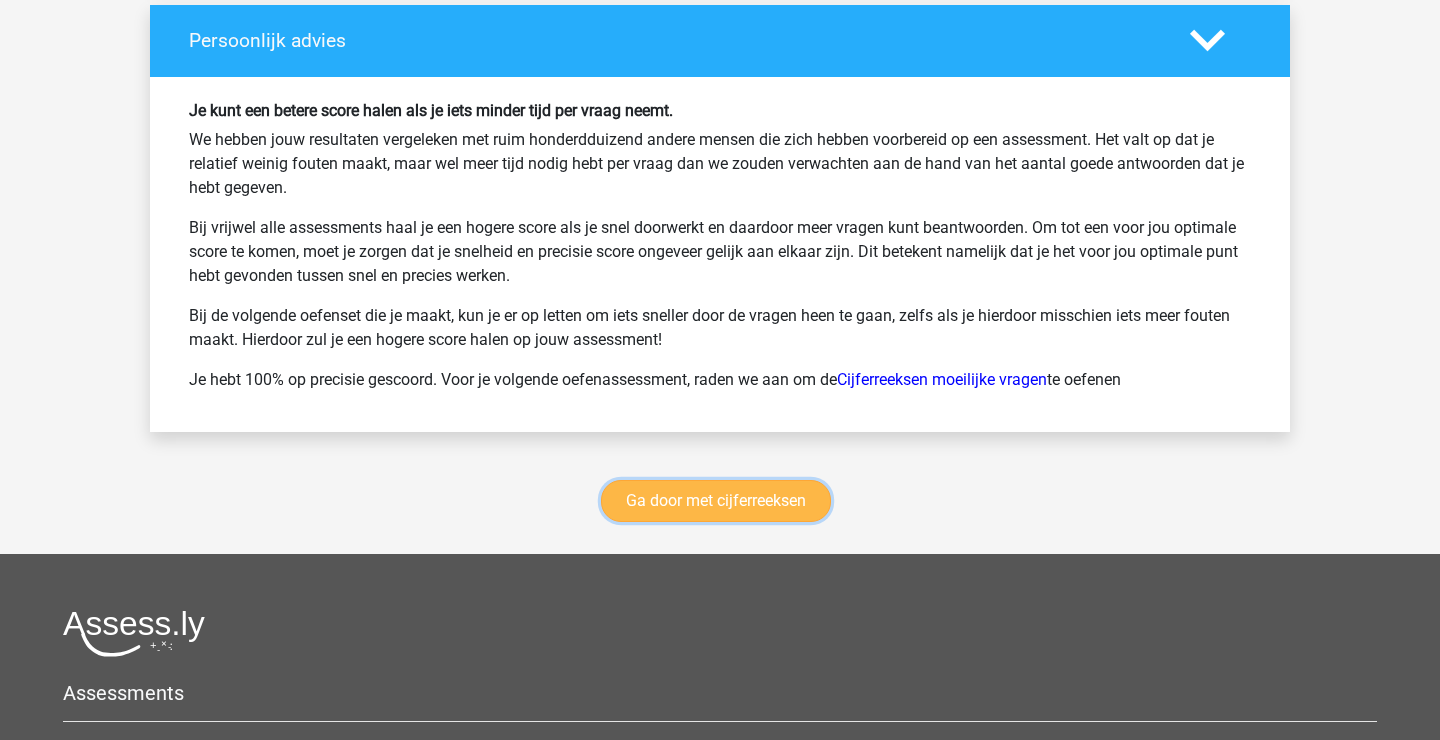 click on "Ga door met cijferreeksen" at bounding box center (716, 501) 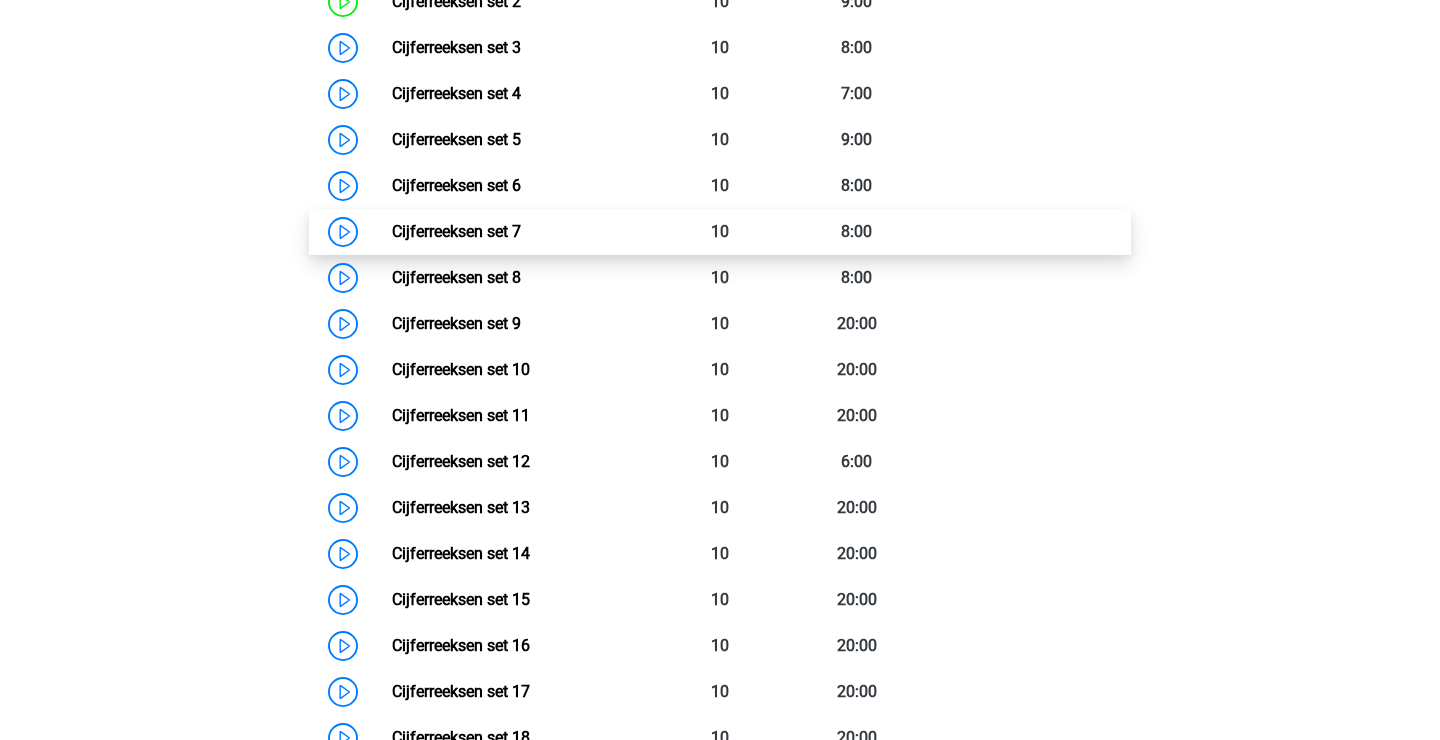 scroll, scrollTop: 1129, scrollLeft: 0, axis: vertical 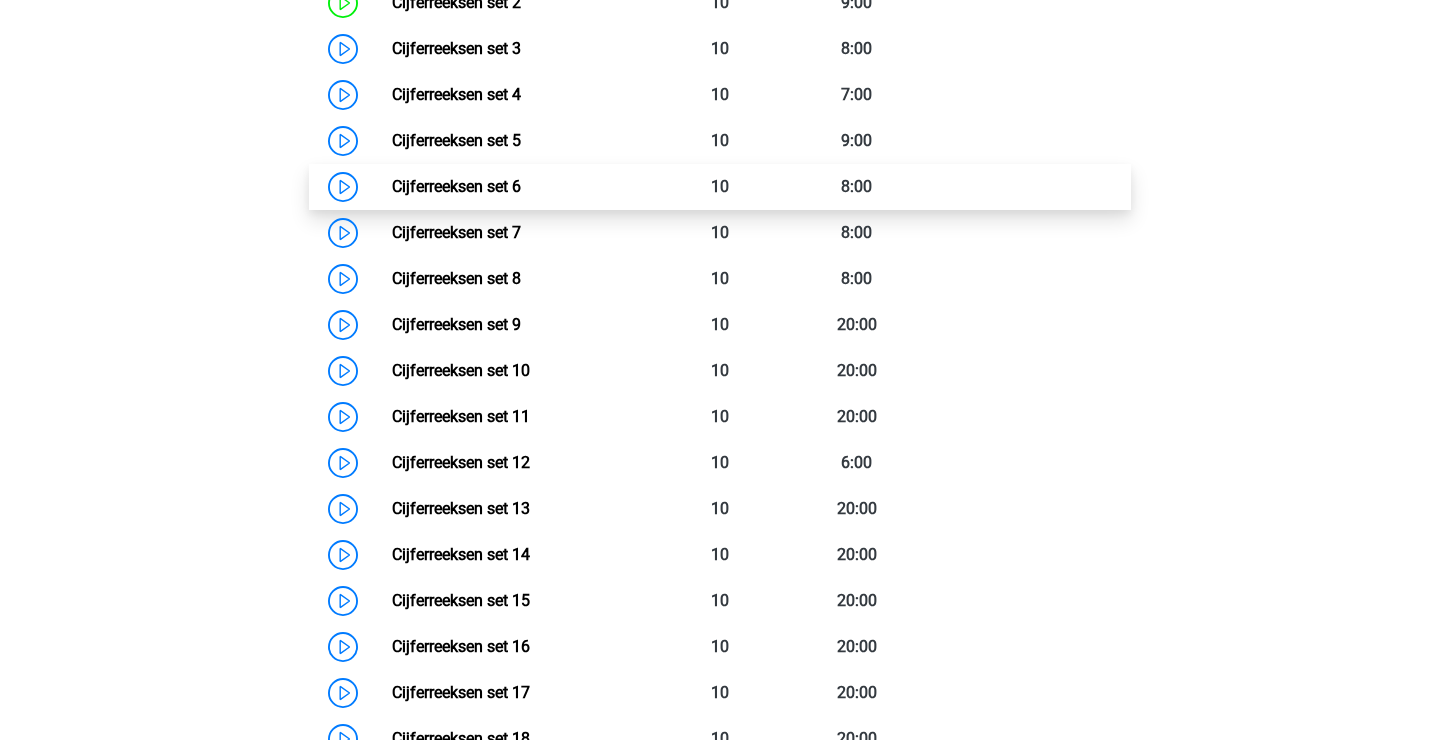 click on "Cijferreeksen
set 6" at bounding box center (456, 186) 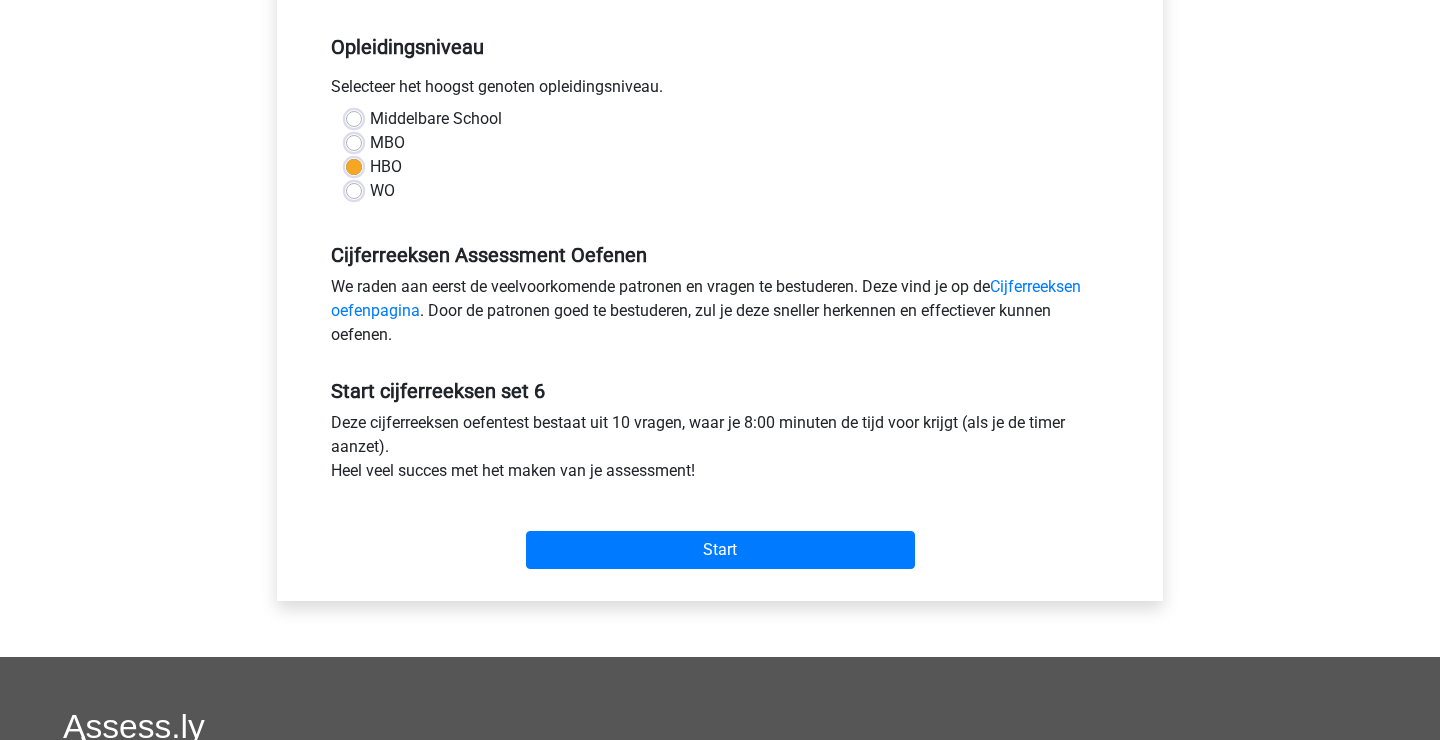scroll, scrollTop: 436, scrollLeft: 0, axis: vertical 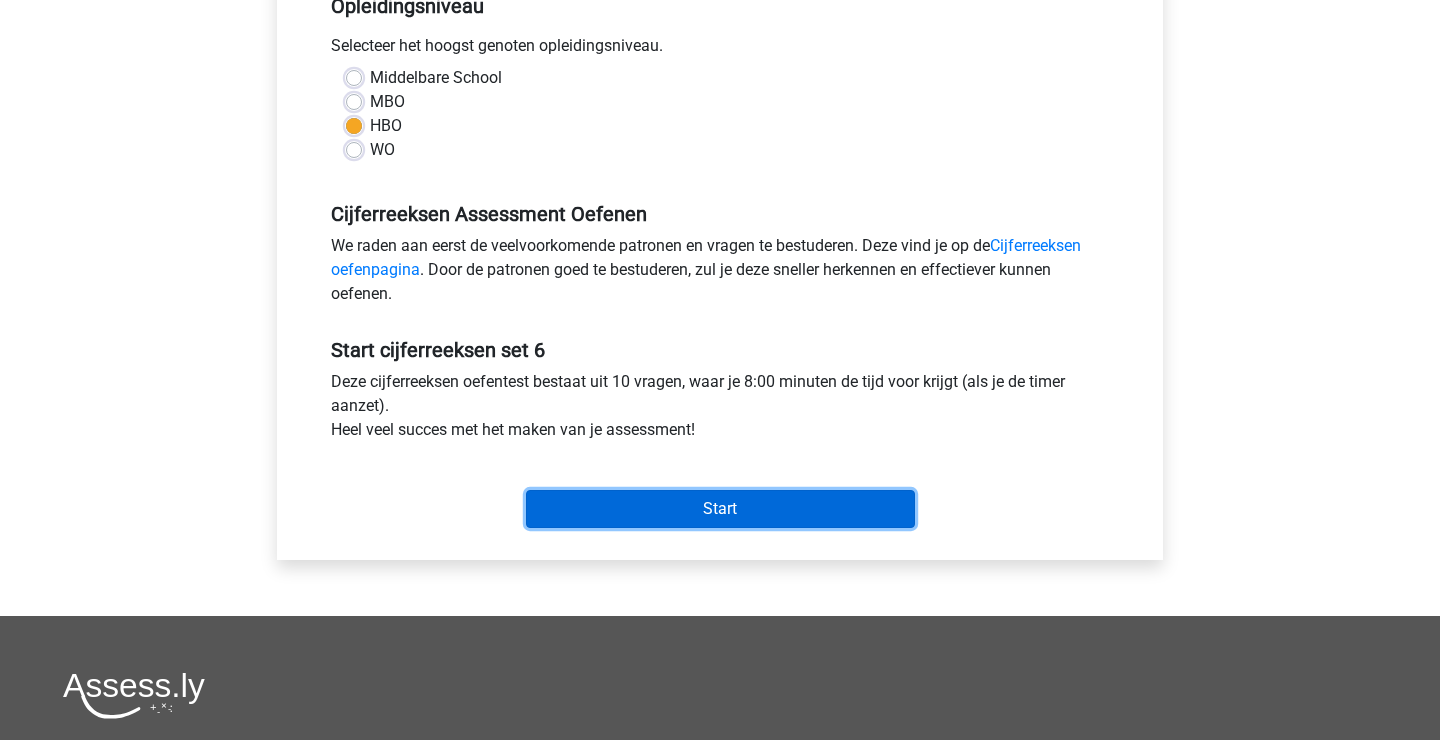 click on "Start" at bounding box center (720, 509) 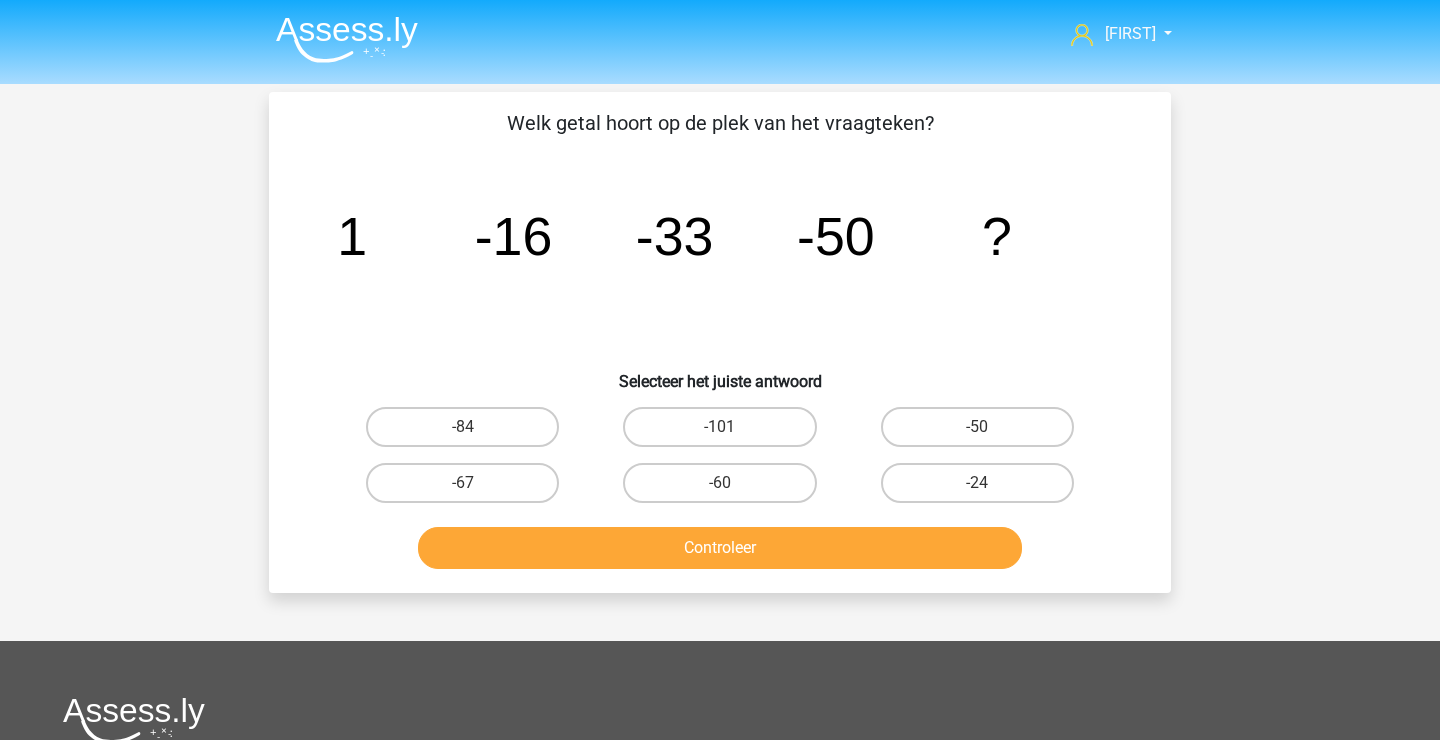 scroll, scrollTop: 0, scrollLeft: 0, axis: both 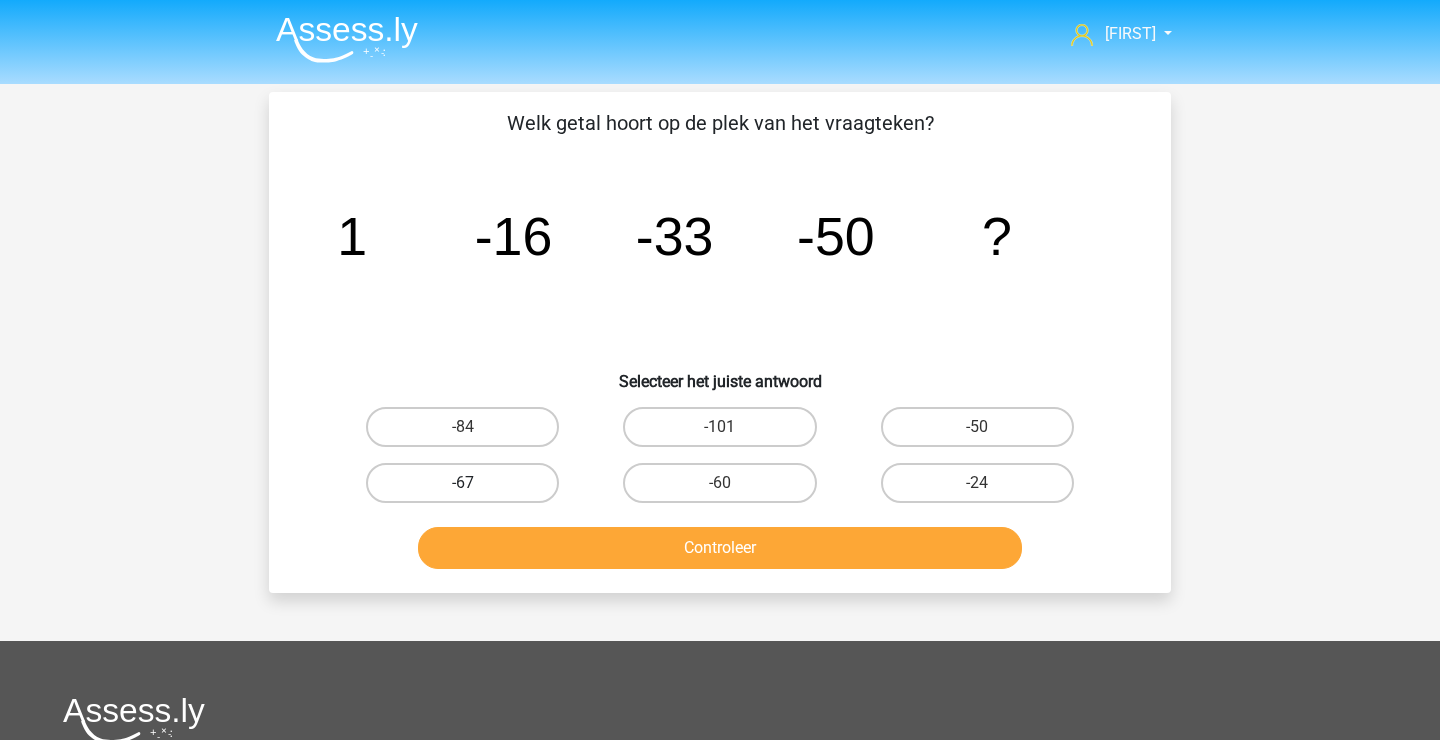 click on "-67" at bounding box center (462, 483) 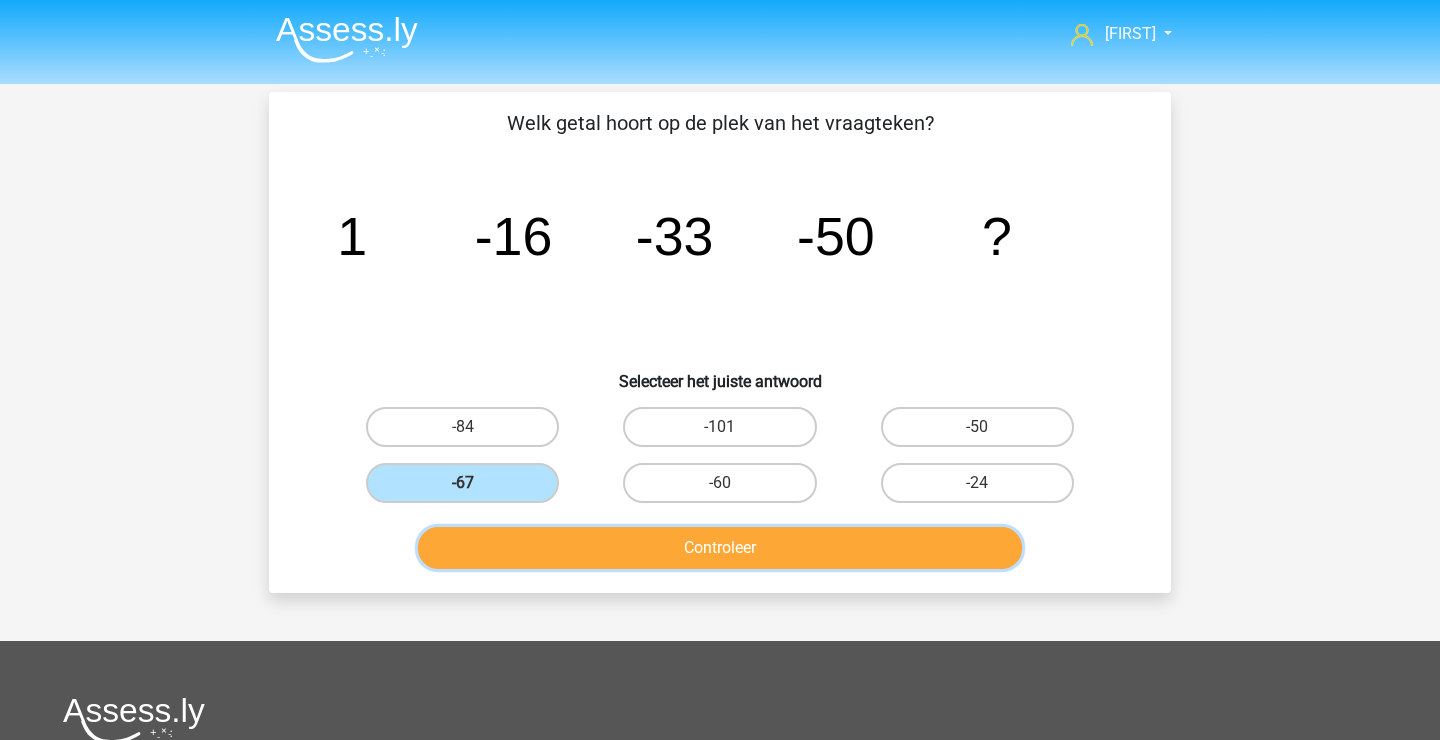 click on "Controleer" at bounding box center [720, 548] 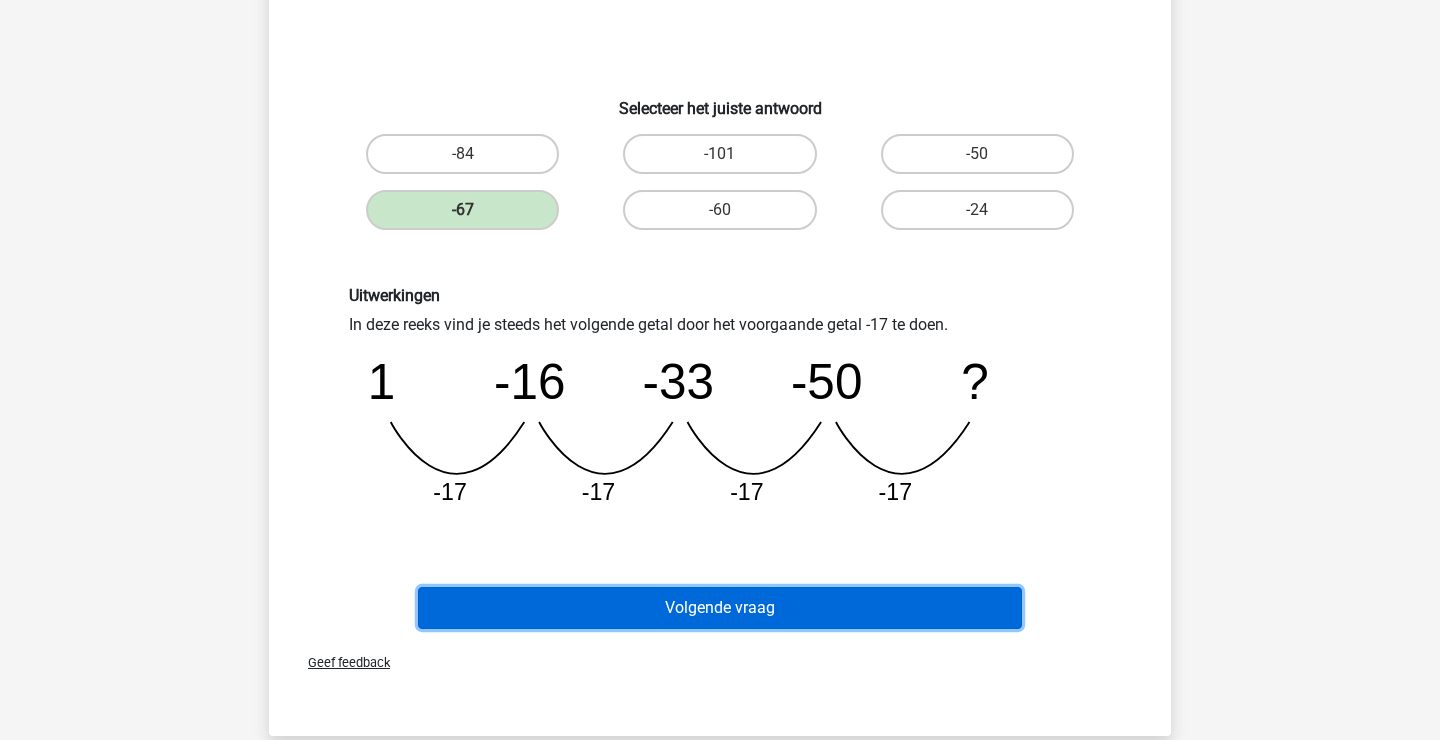 click on "Volgende vraag" at bounding box center [720, 608] 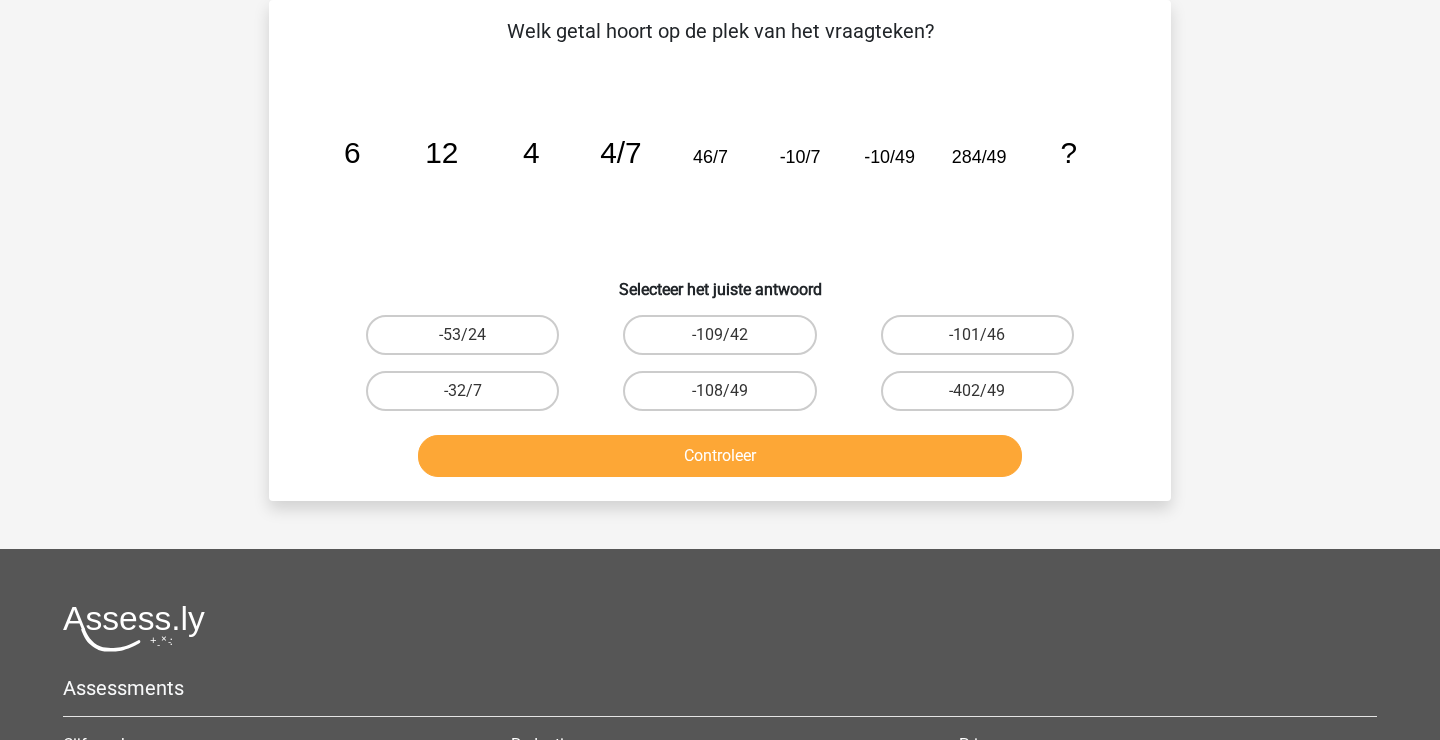 scroll, scrollTop: 92, scrollLeft: 0, axis: vertical 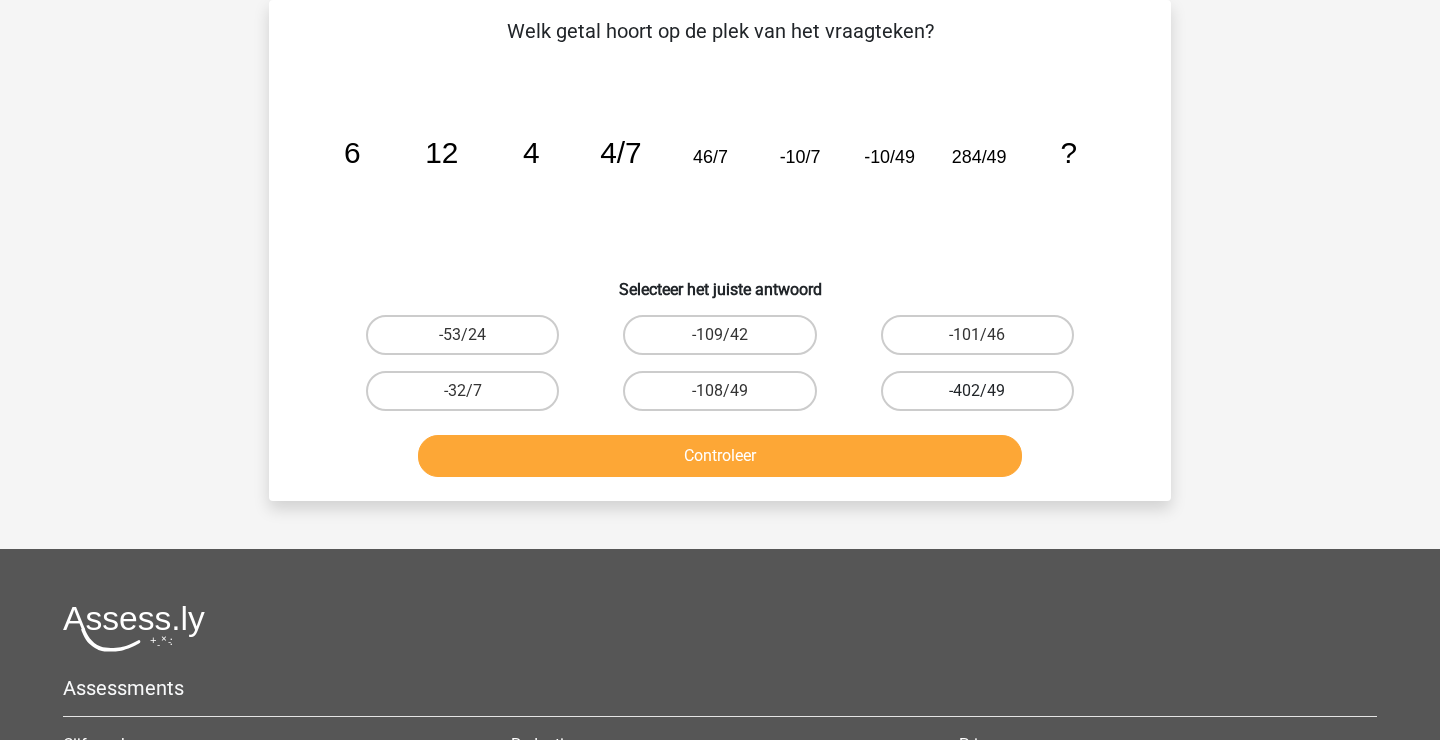 click on "-402/49" at bounding box center [977, 391] 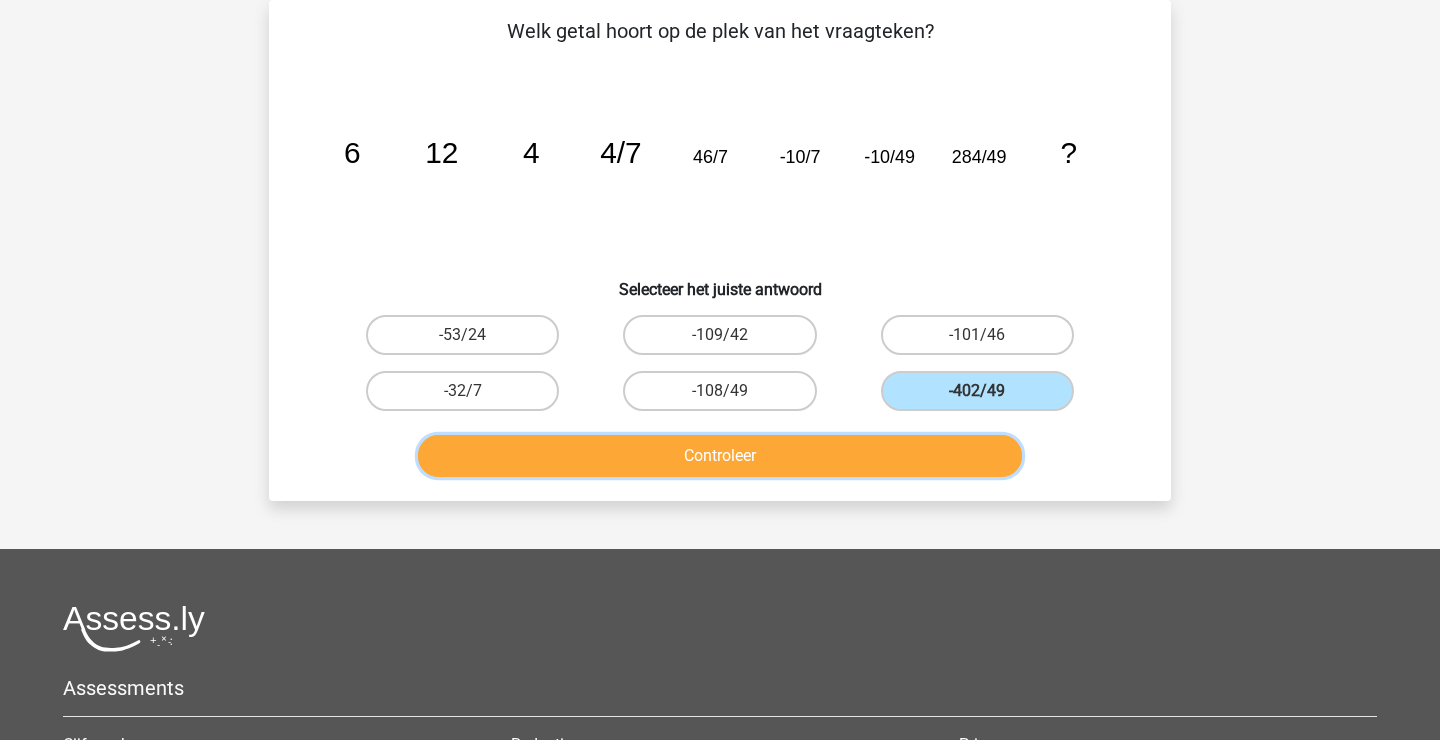 click on "Controleer" at bounding box center (720, 456) 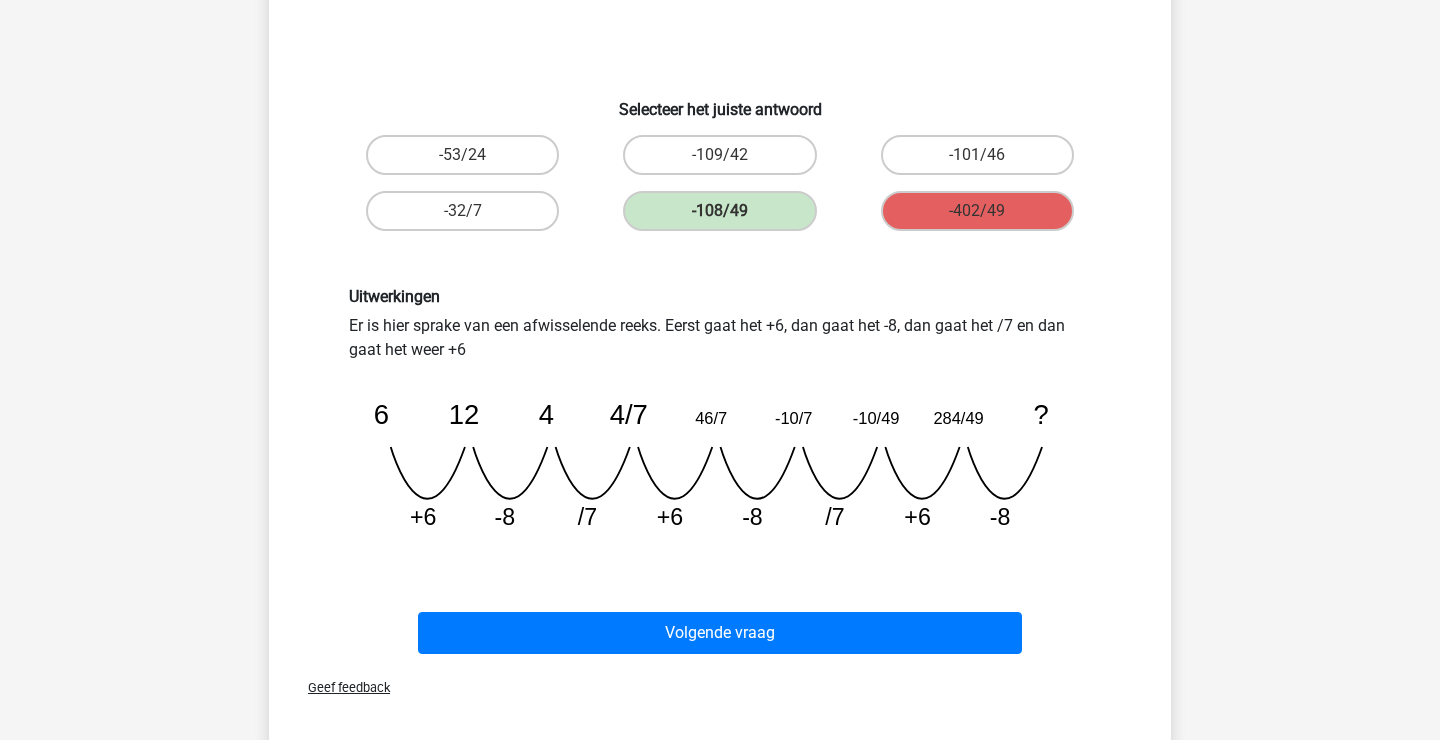 scroll, scrollTop: 294, scrollLeft: 0, axis: vertical 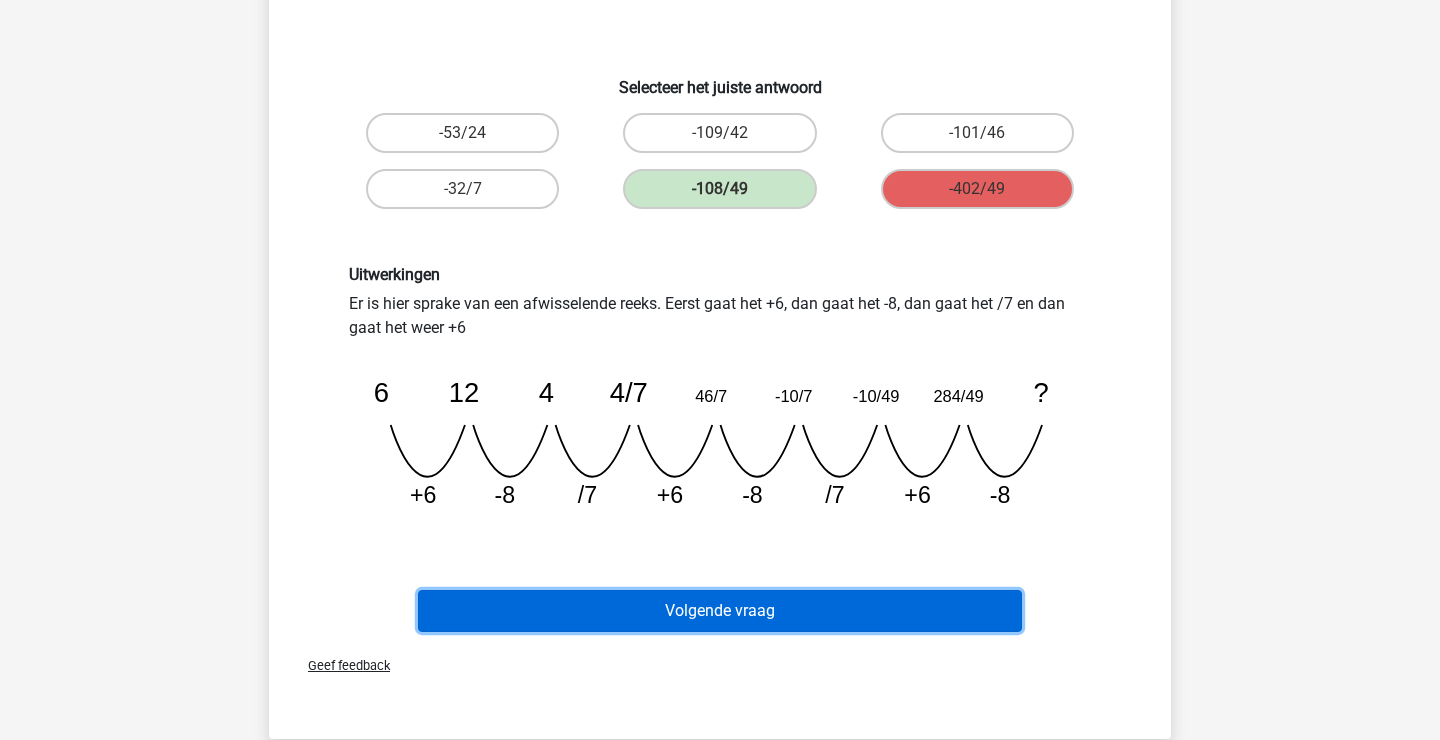 click on "Volgende vraag" at bounding box center (720, 611) 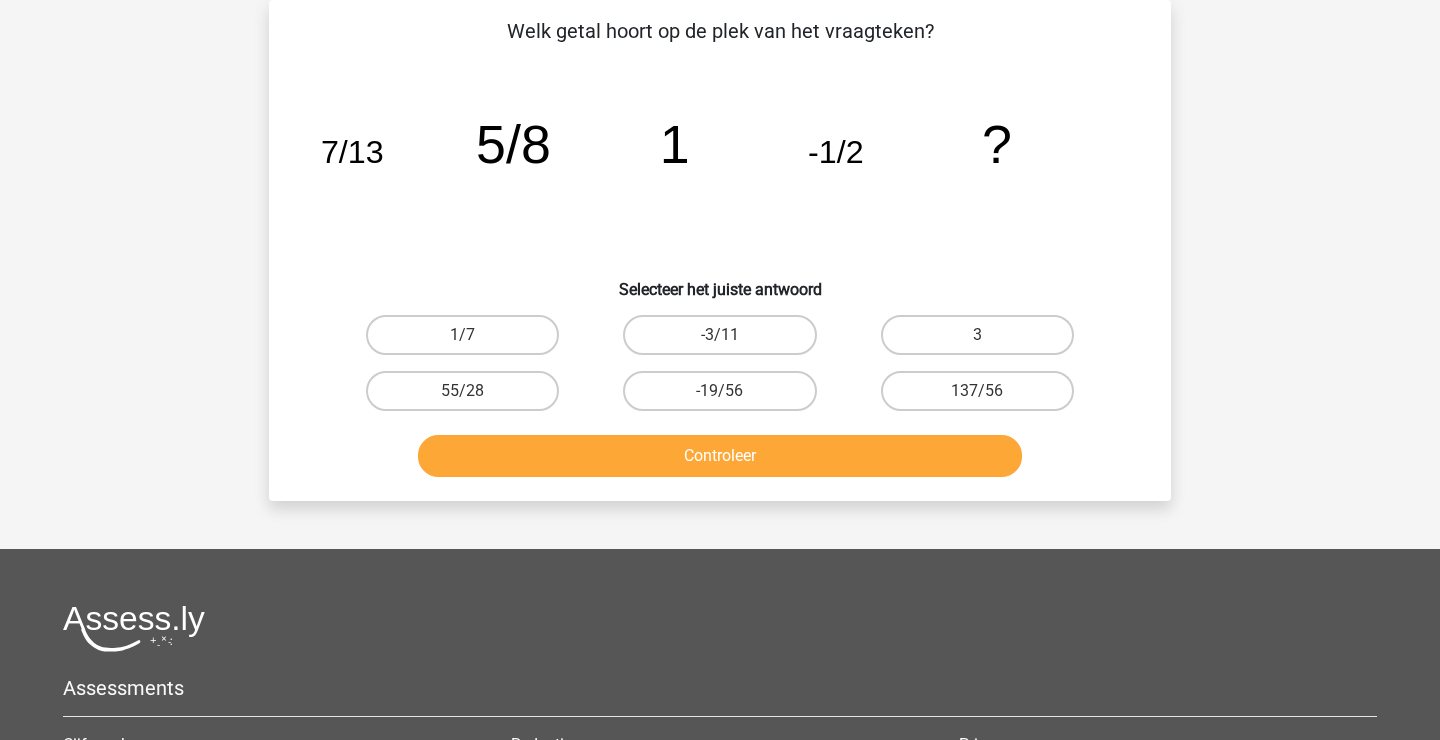 scroll, scrollTop: 92, scrollLeft: 0, axis: vertical 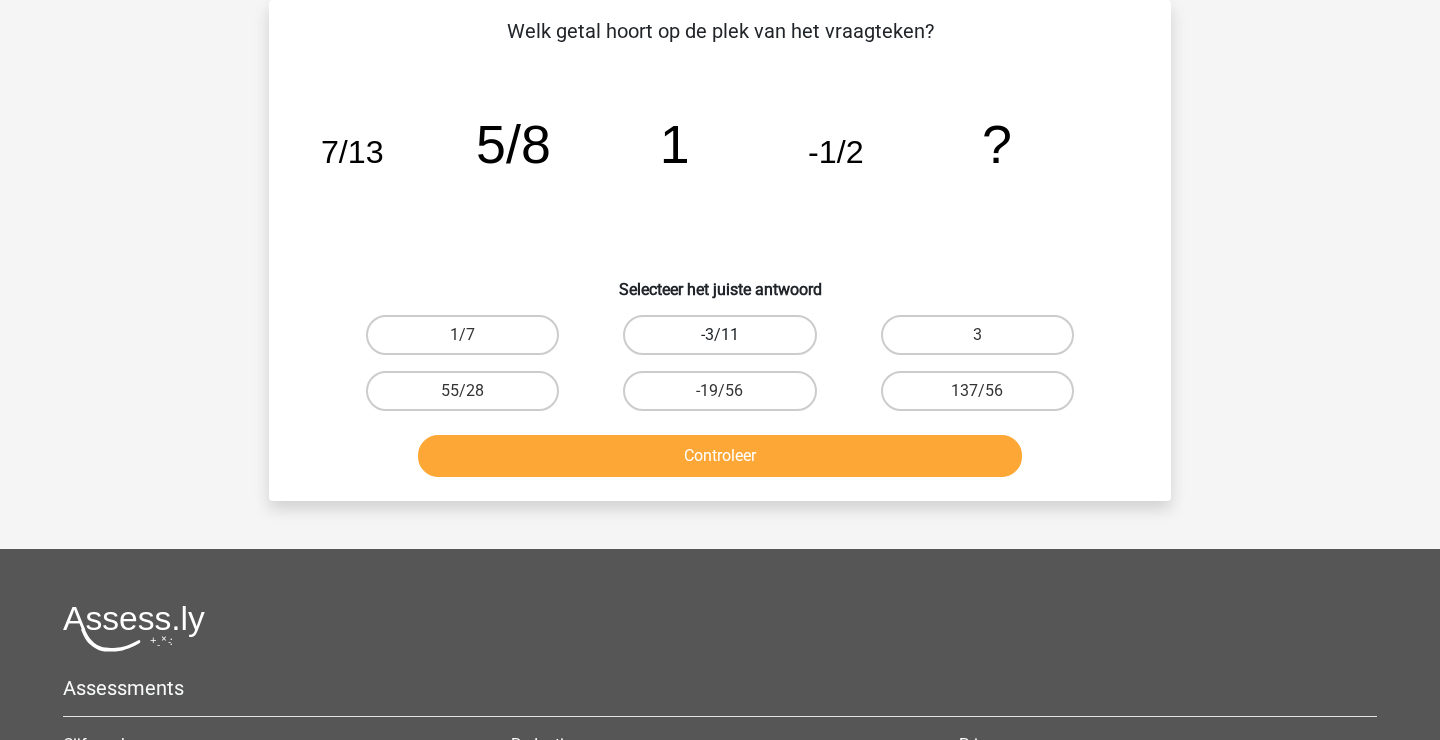 click on "-3/11" at bounding box center [719, 335] 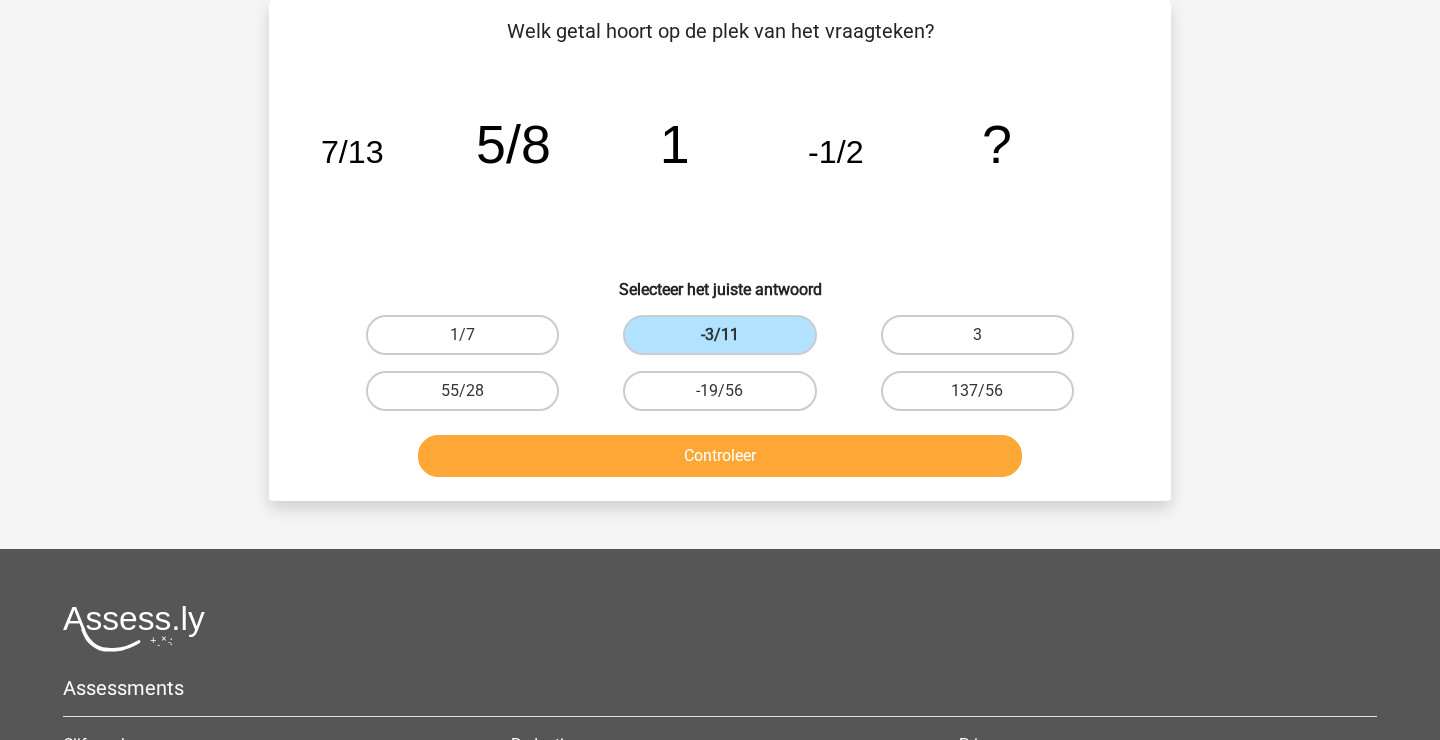 click on "Controleer" at bounding box center (720, 460) 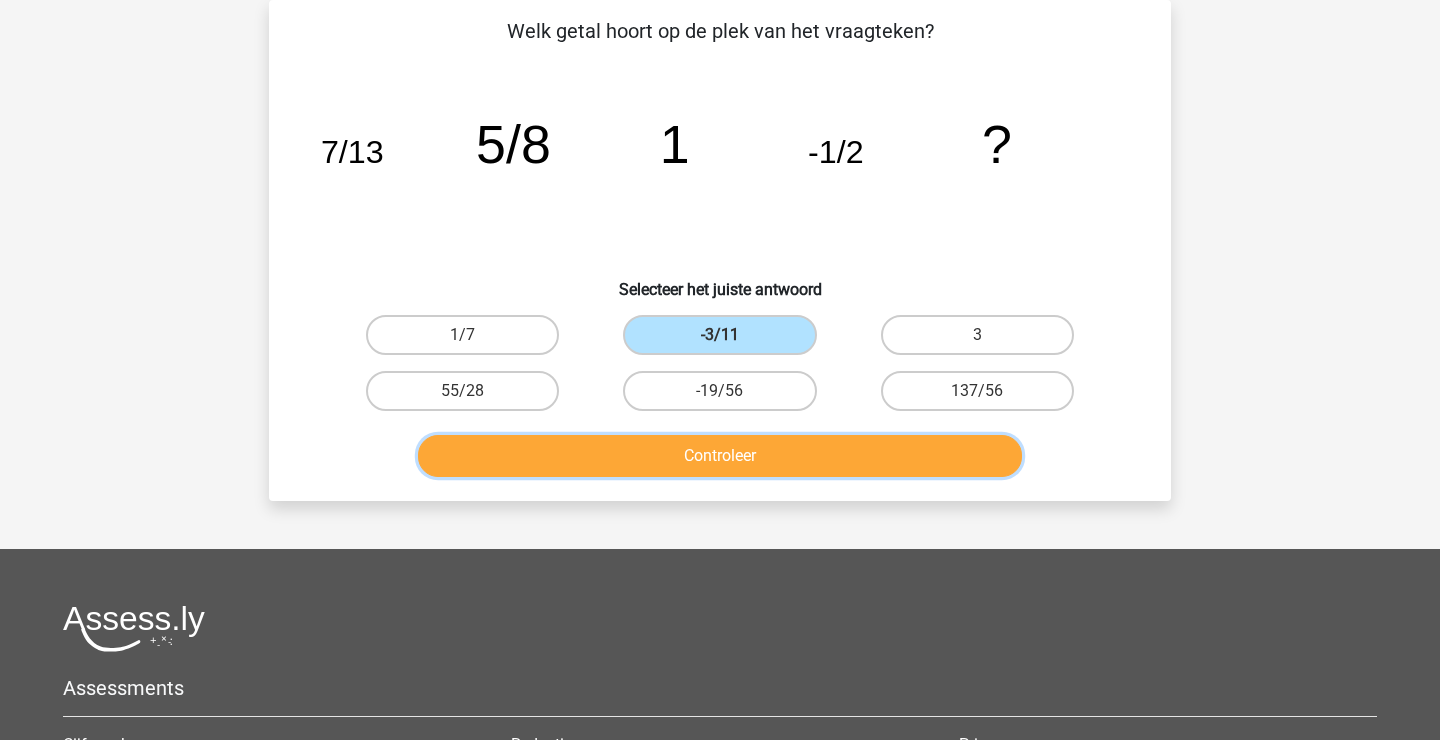 click on "Controleer" at bounding box center [720, 456] 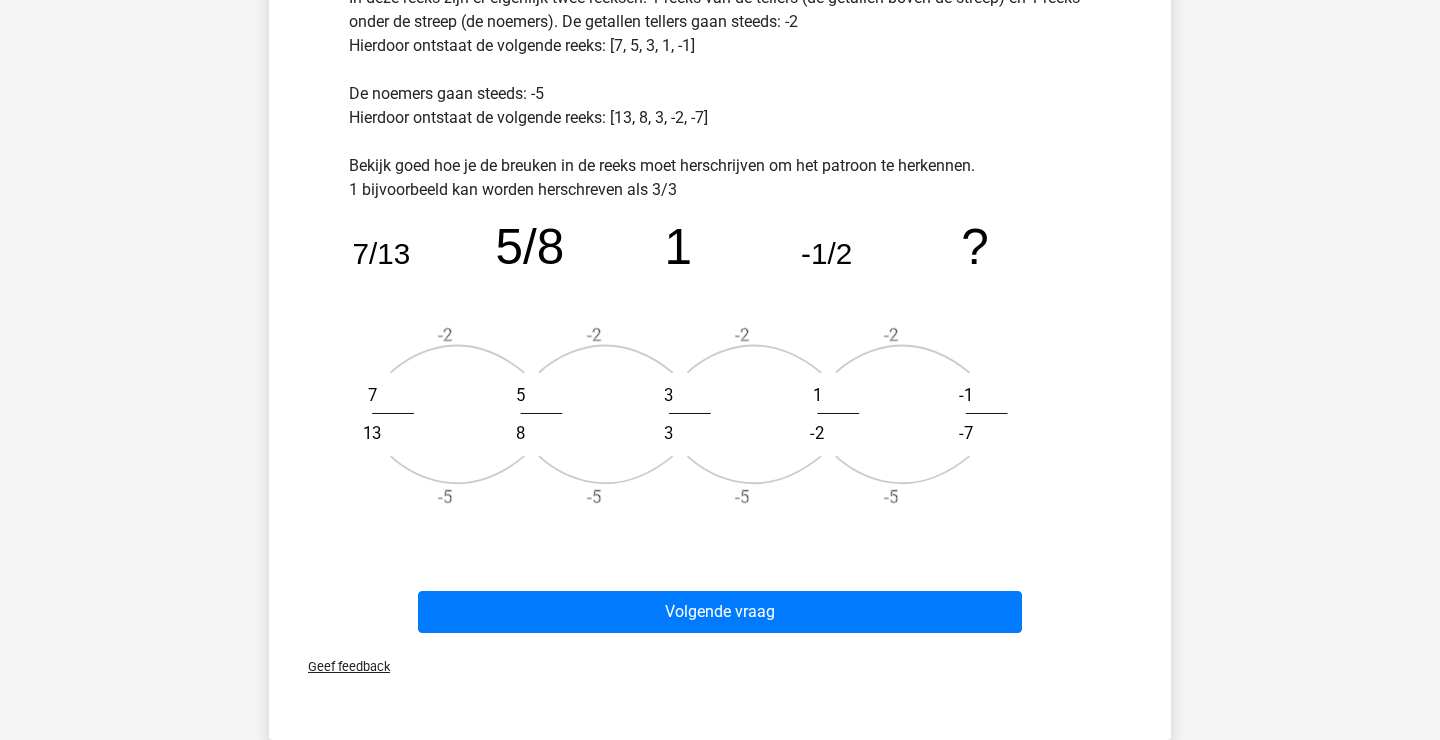 scroll, scrollTop: 632, scrollLeft: 0, axis: vertical 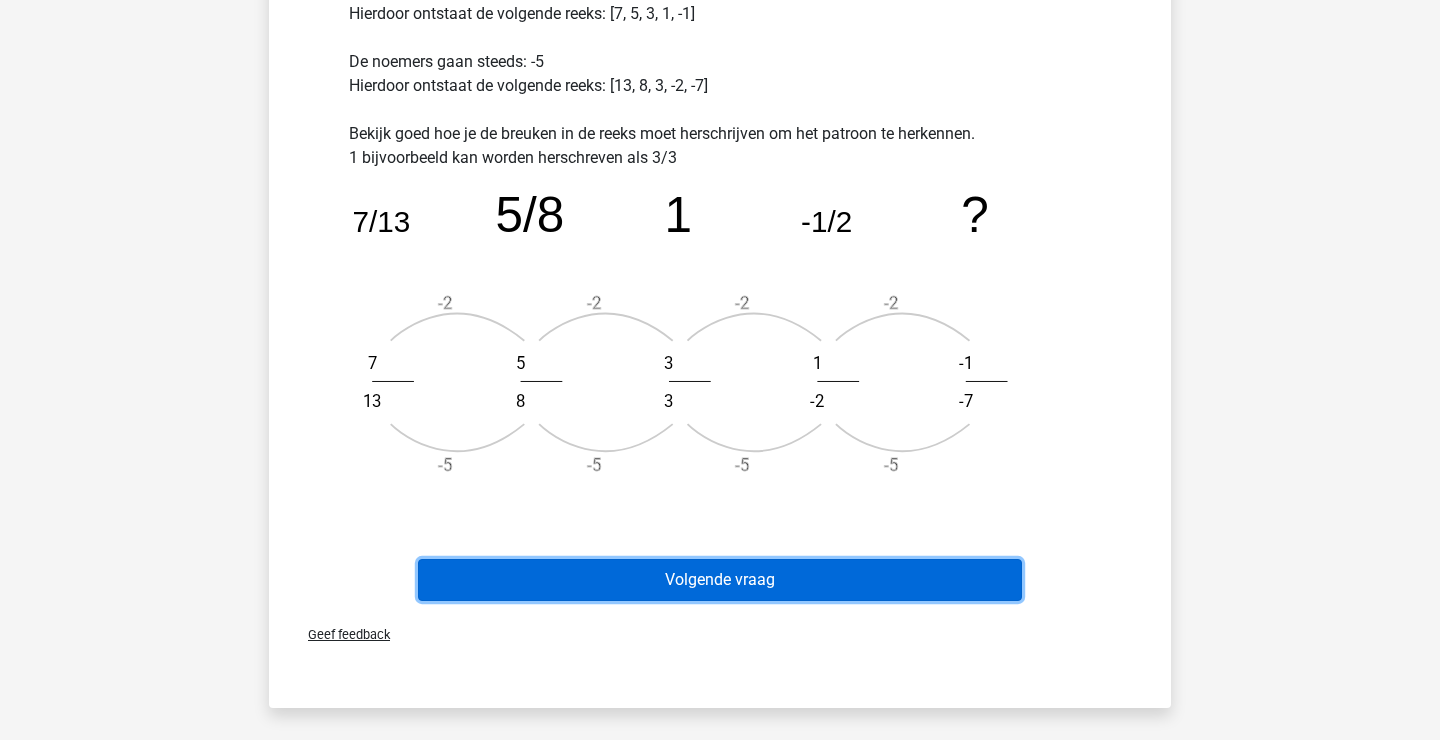 click on "Volgende vraag" at bounding box center [720, 580] 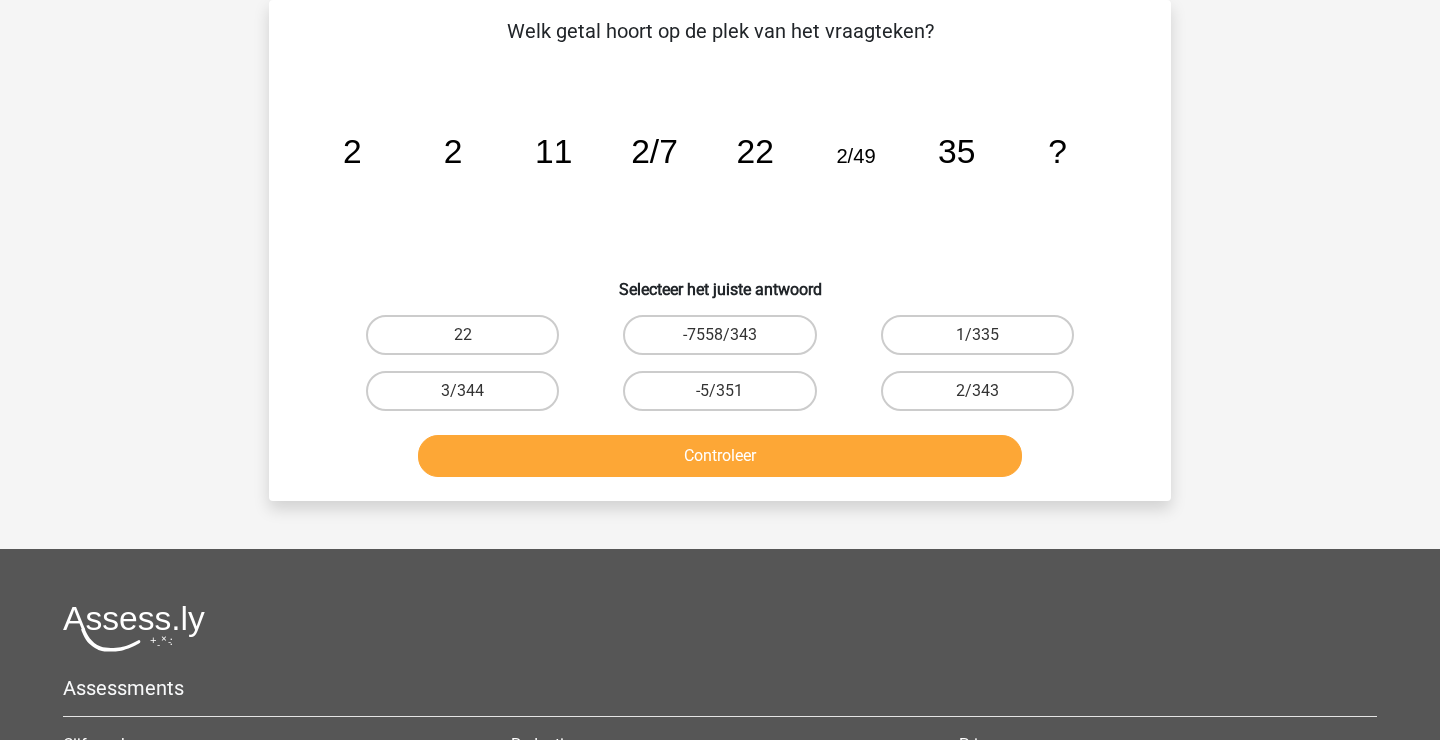 scroll, scrollTop: 92, scrollLeft: 0, axis: vertical 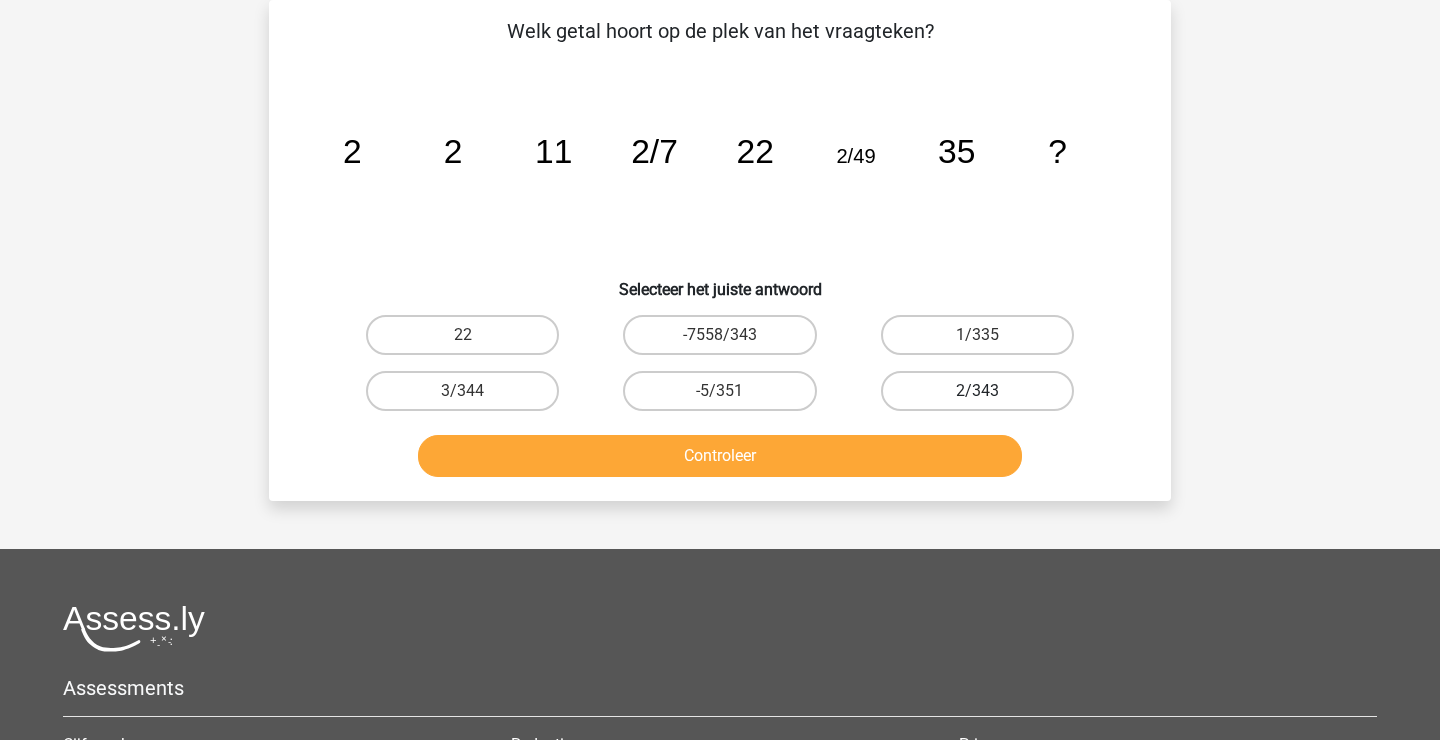 click on "2/343" at bounding box center [977, 391] 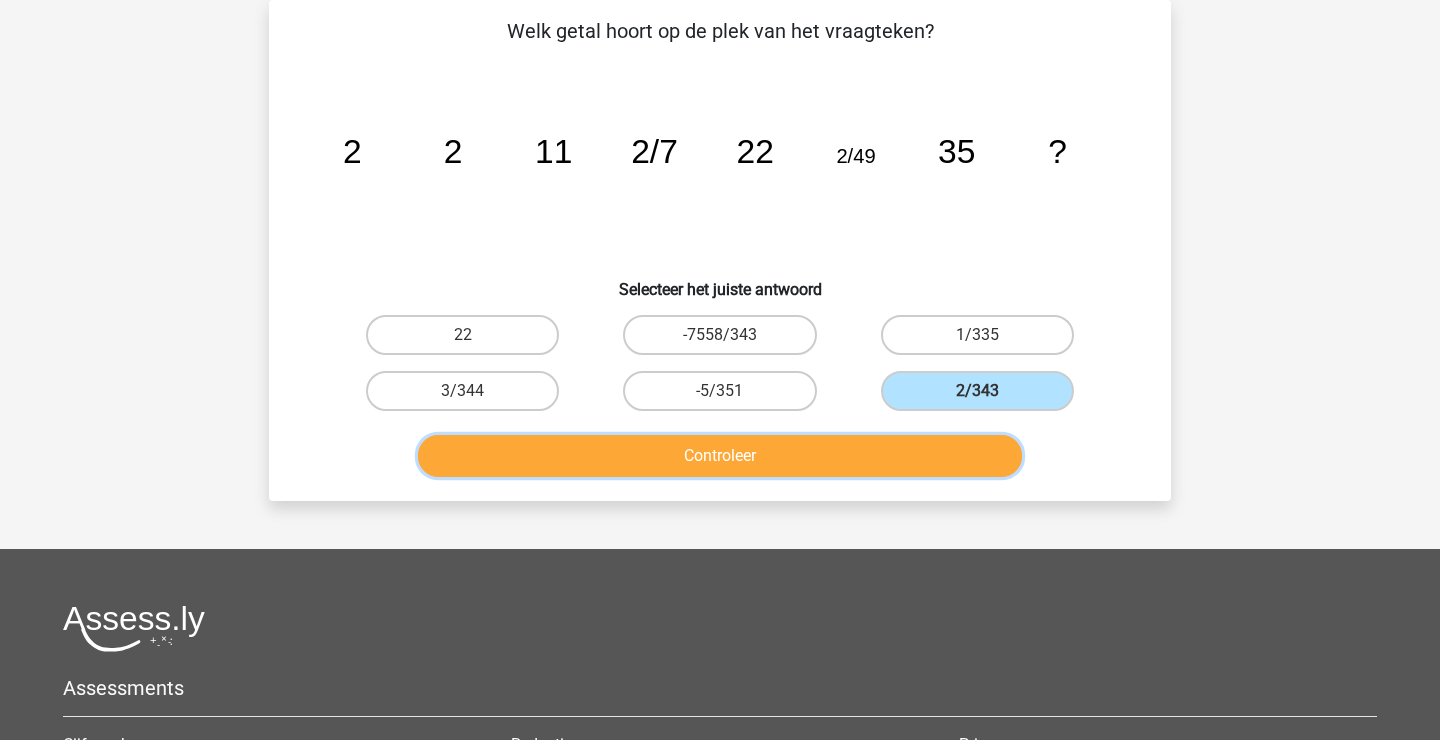 click on "Controleer" at bounding box center [720, 456] 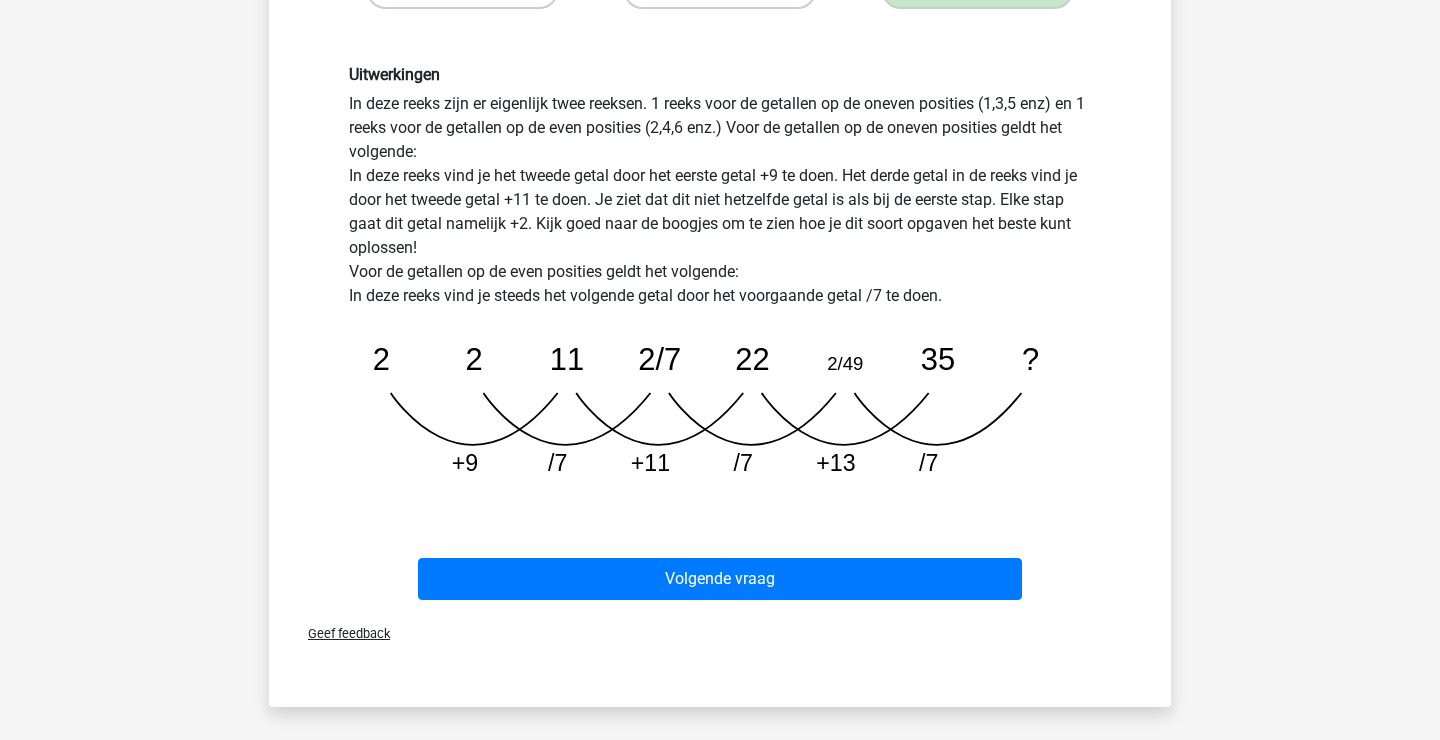 scroll, scrollTop: 496, scrollLeft: 0, axis: vertical 